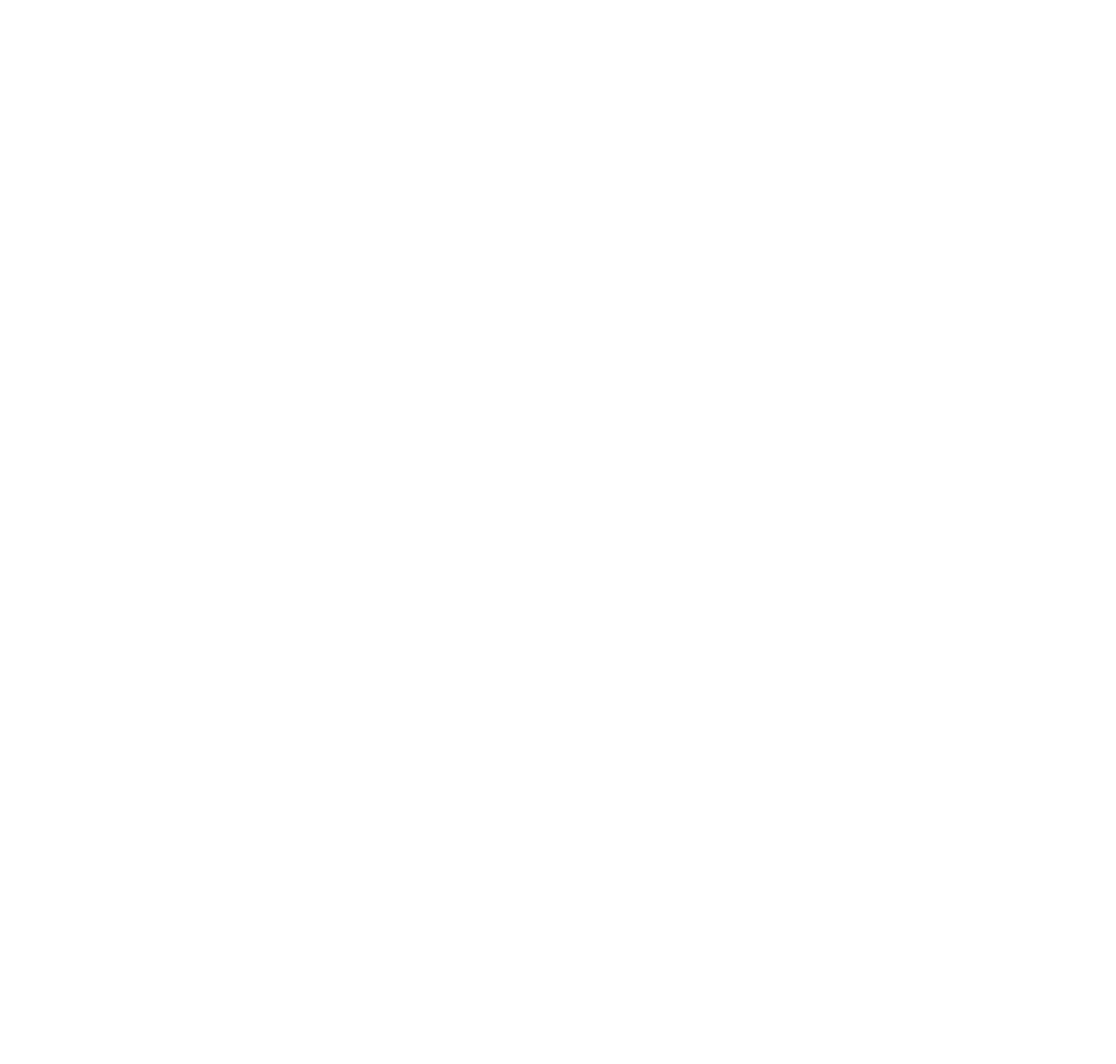 scroll, scrollTop: 0, scrollLeft: 0, axis: both 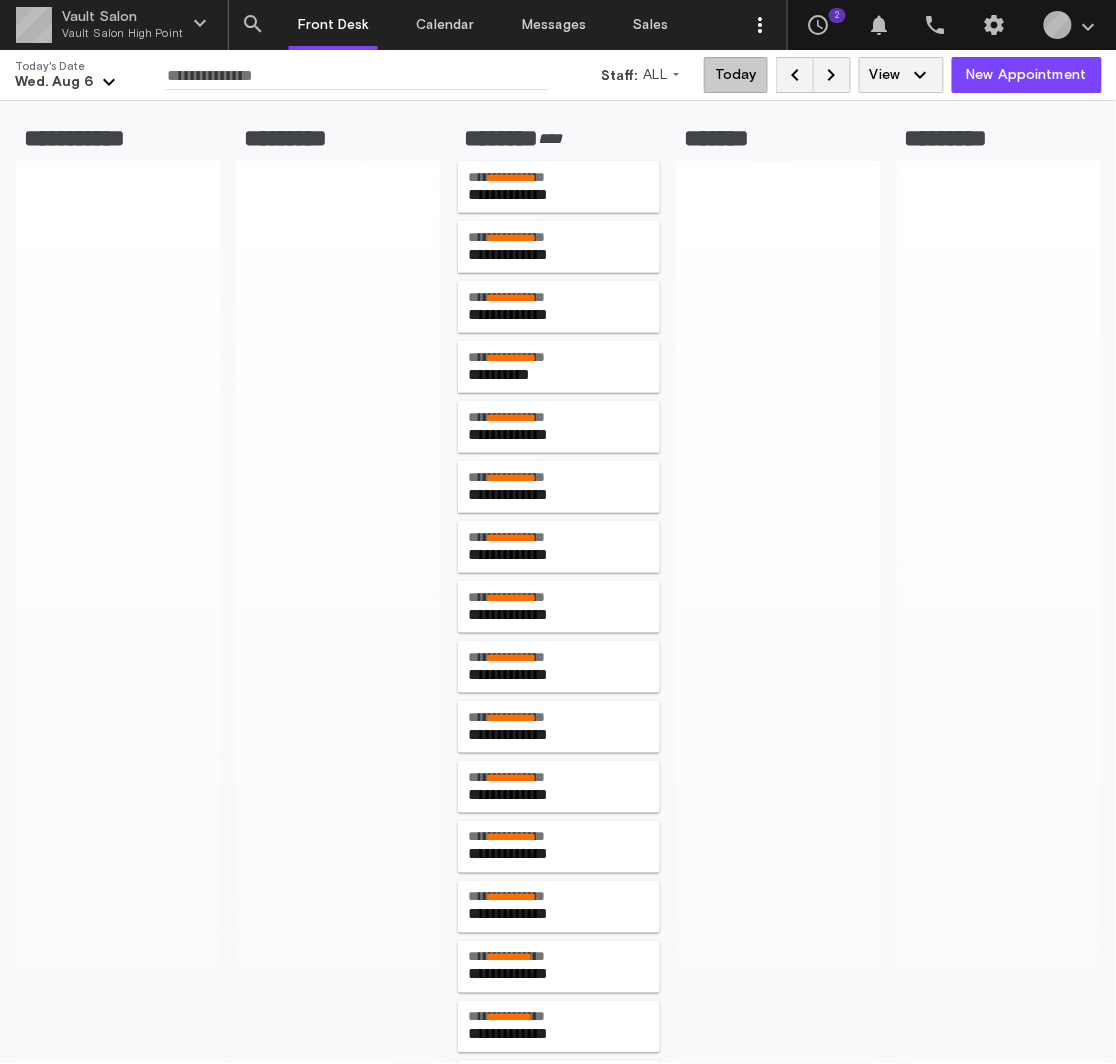 click on "keyboard_arrow_down" at bounding box center (109, 82) 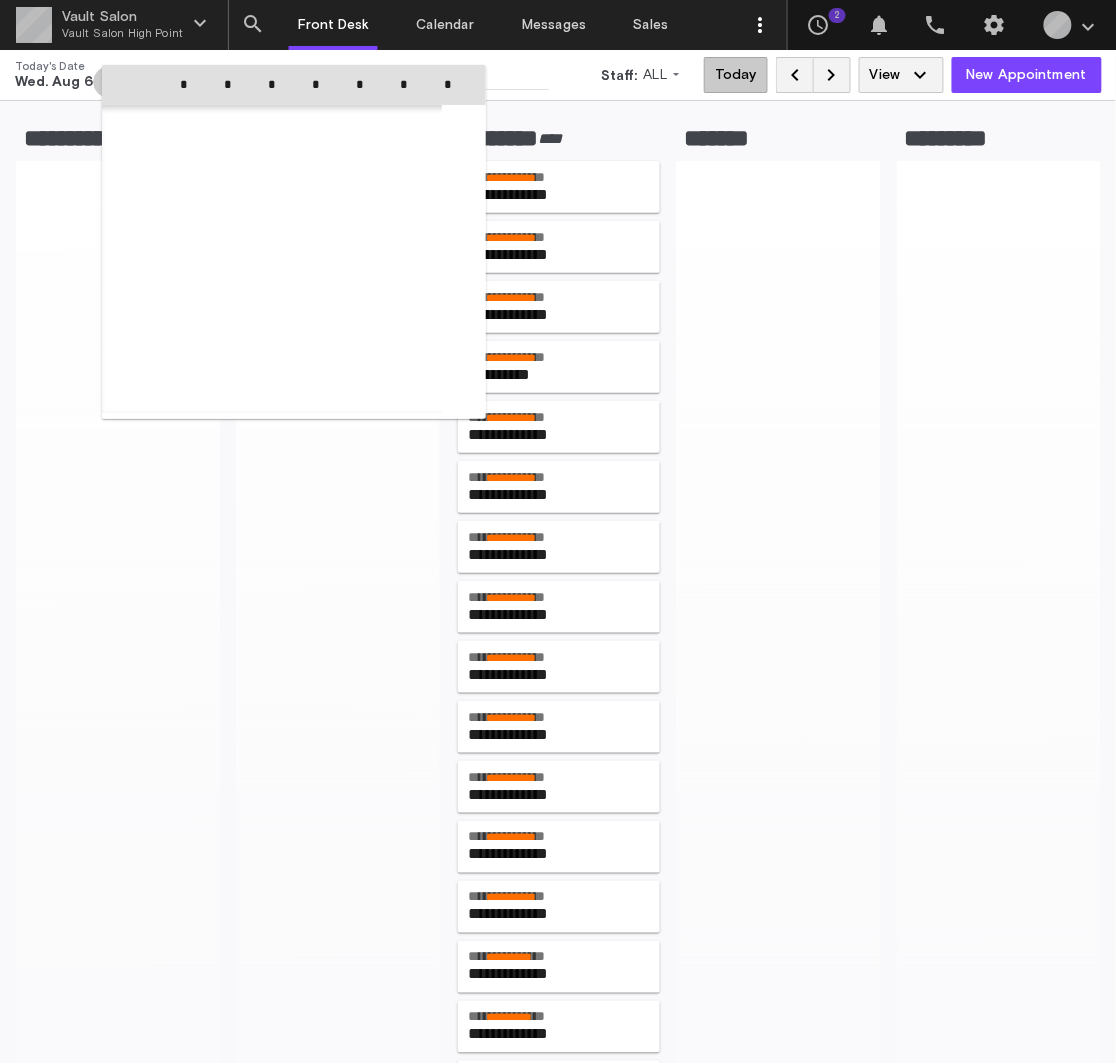 click on "**********" at bounding box center [558, 532] 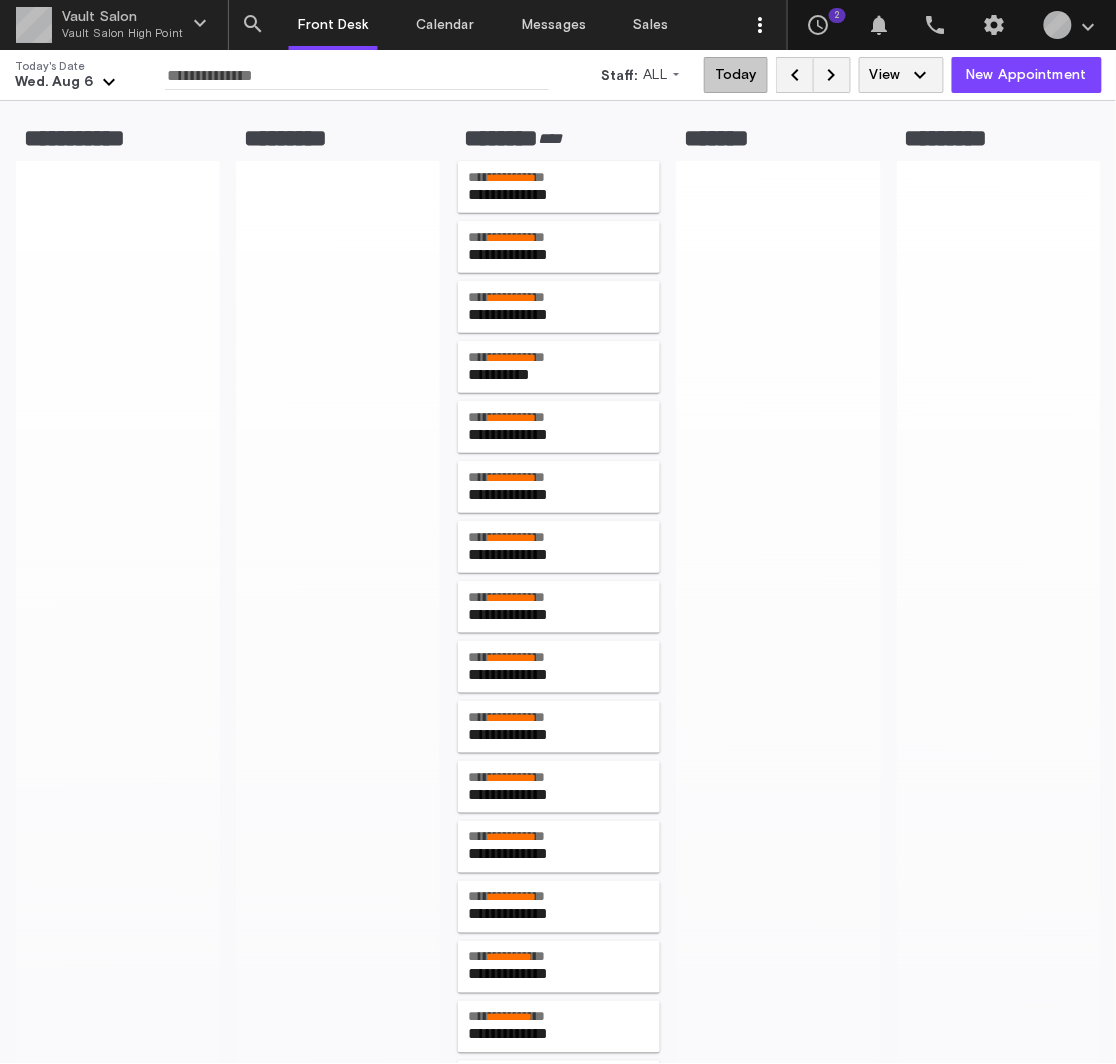 click on "**********" at bounding box center [558, 75] 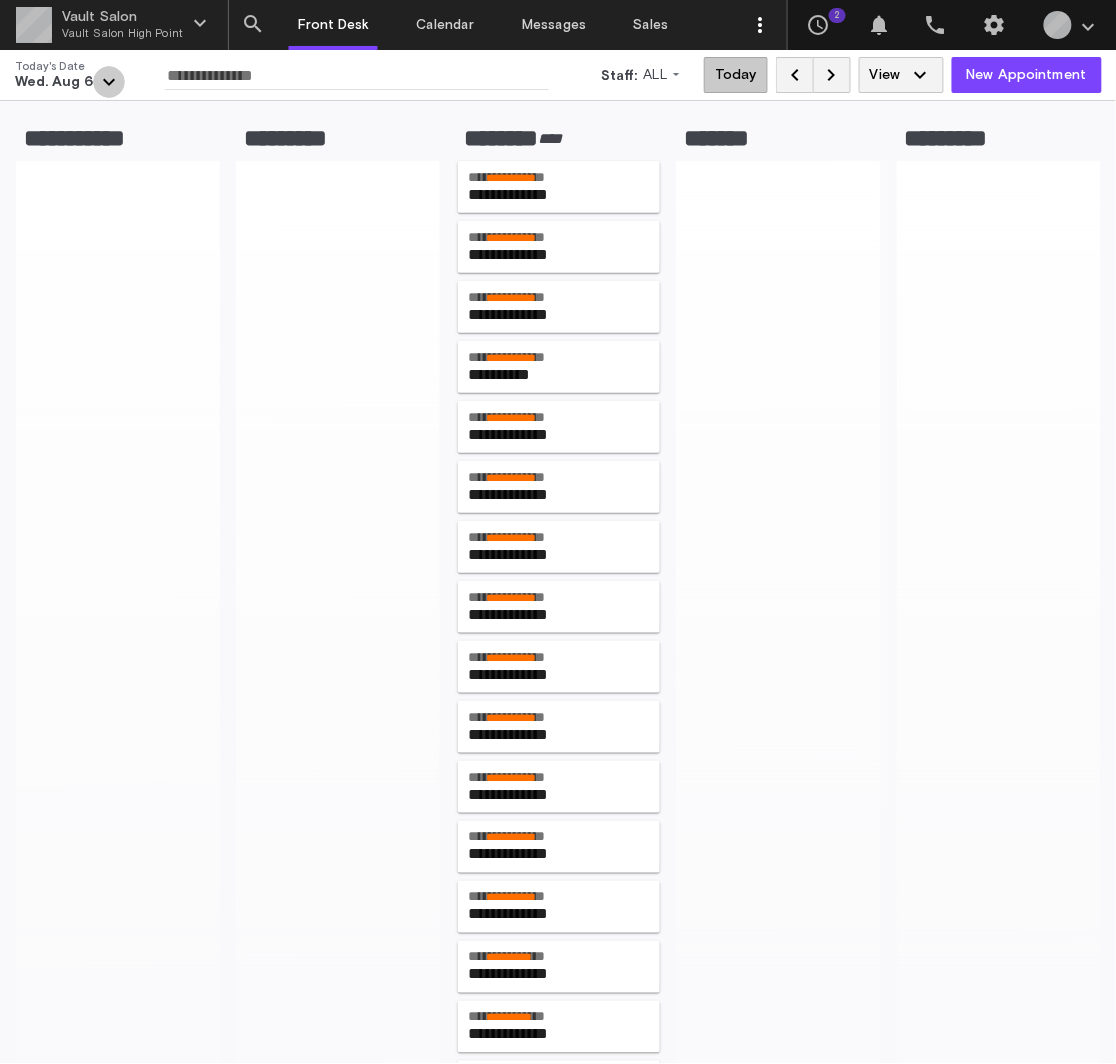 click on "keyboard_arrow_down" at bounding box center (109, 82) 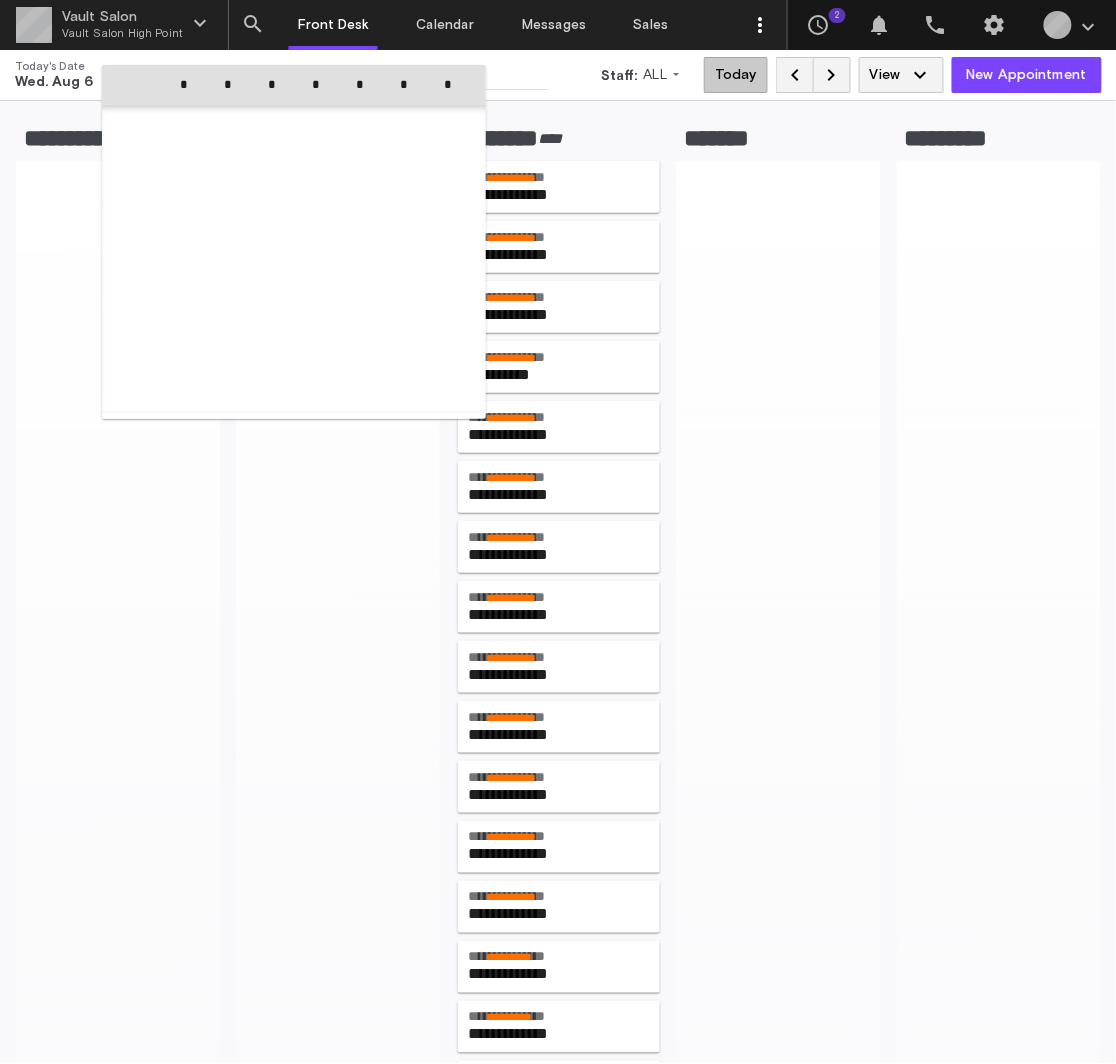 scroll, scrollTop: 462955, scrollLeft: 0, axis: vertical 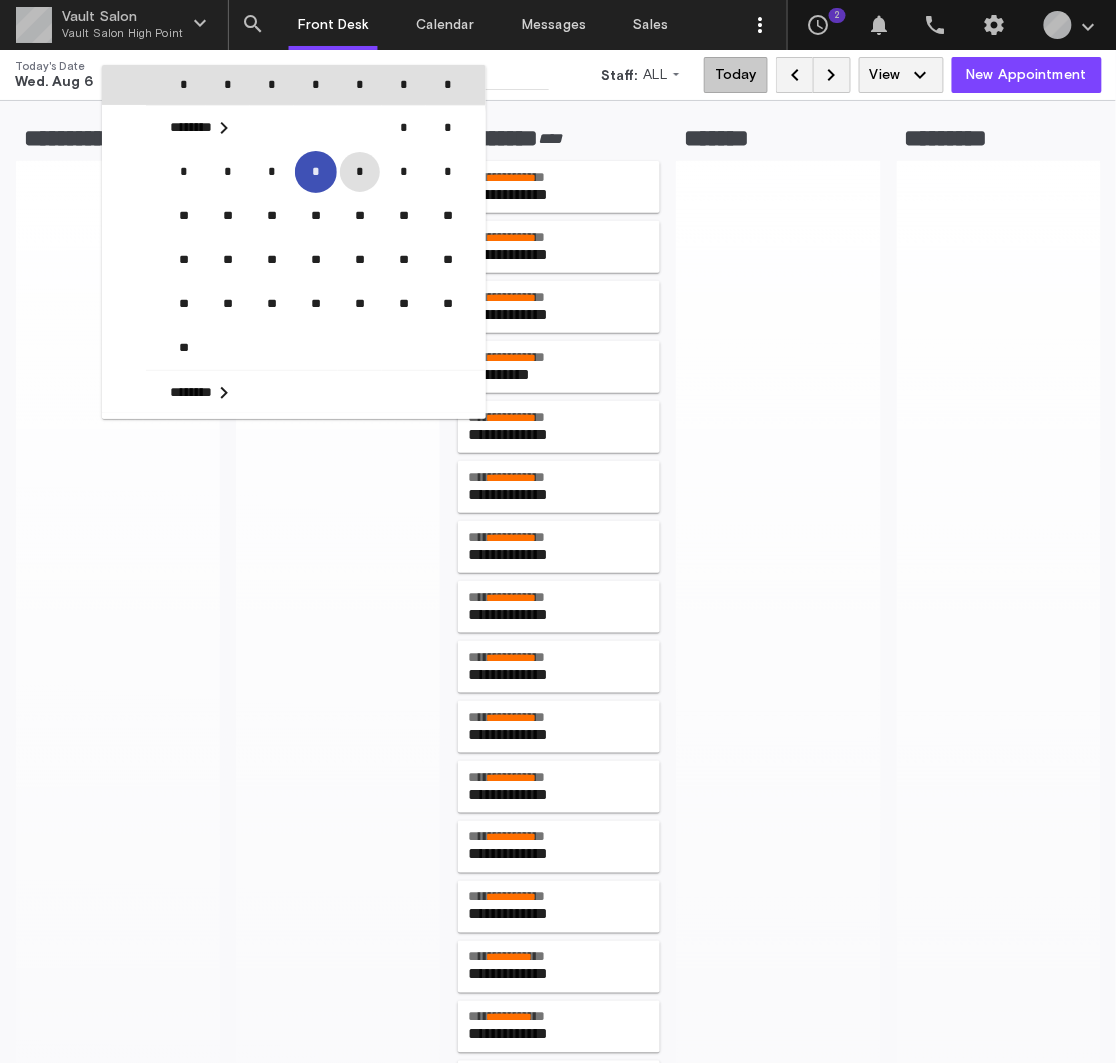 click on "*" at bounding box center [360, 172] 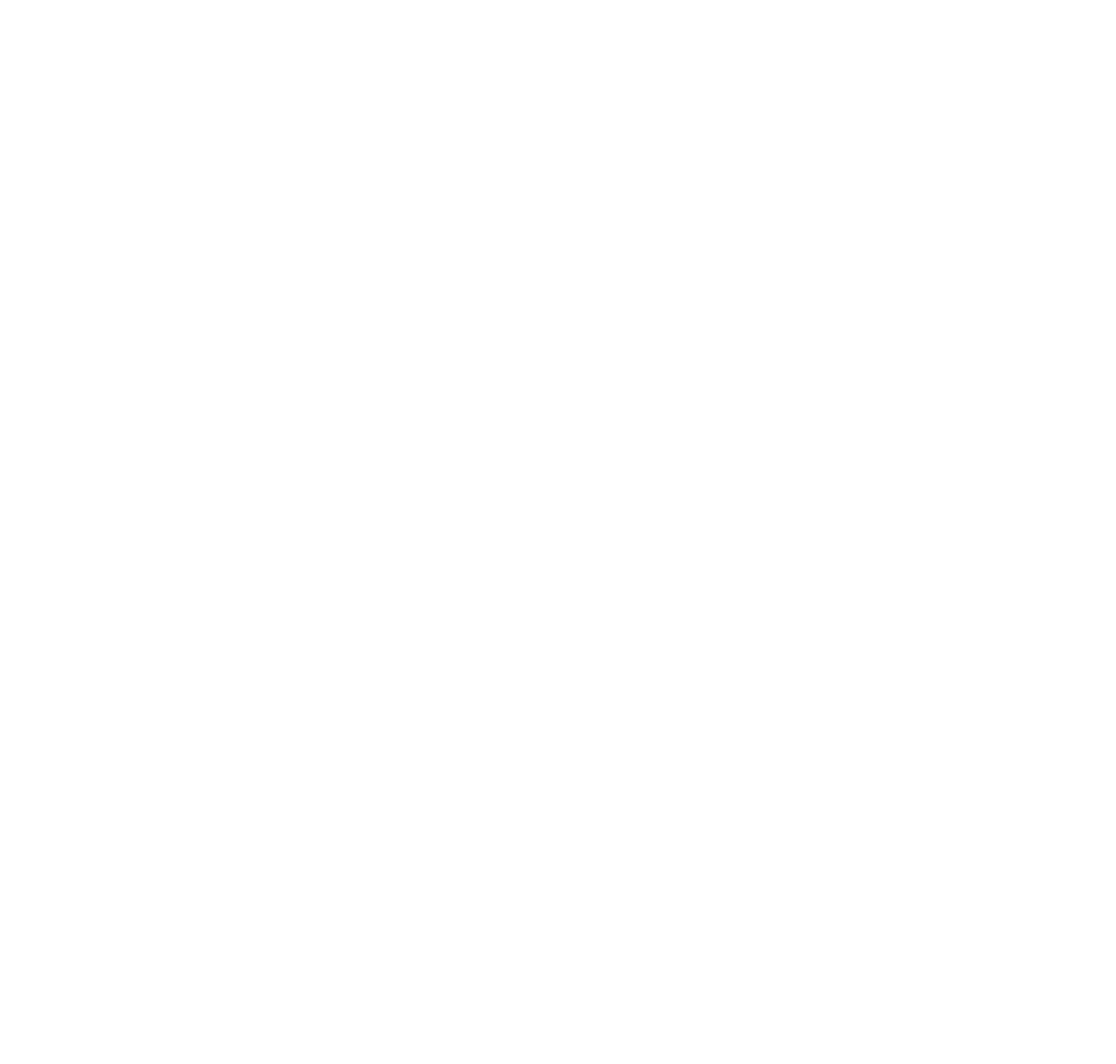 scroll, scrollTop: 0, scrollLeft: 0, axis: both 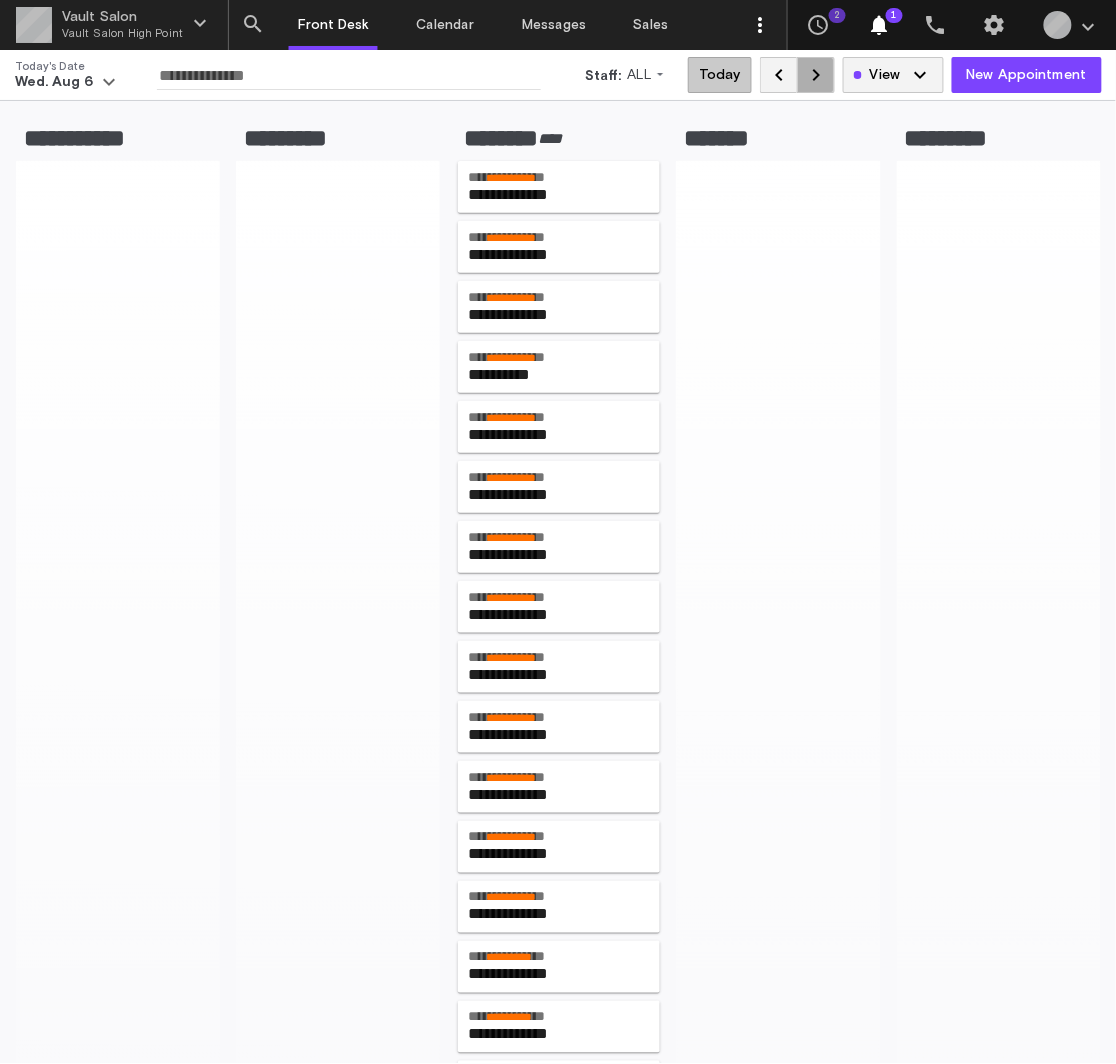 click on "keyboard_arrow_right" at bounding box center (816, 75) 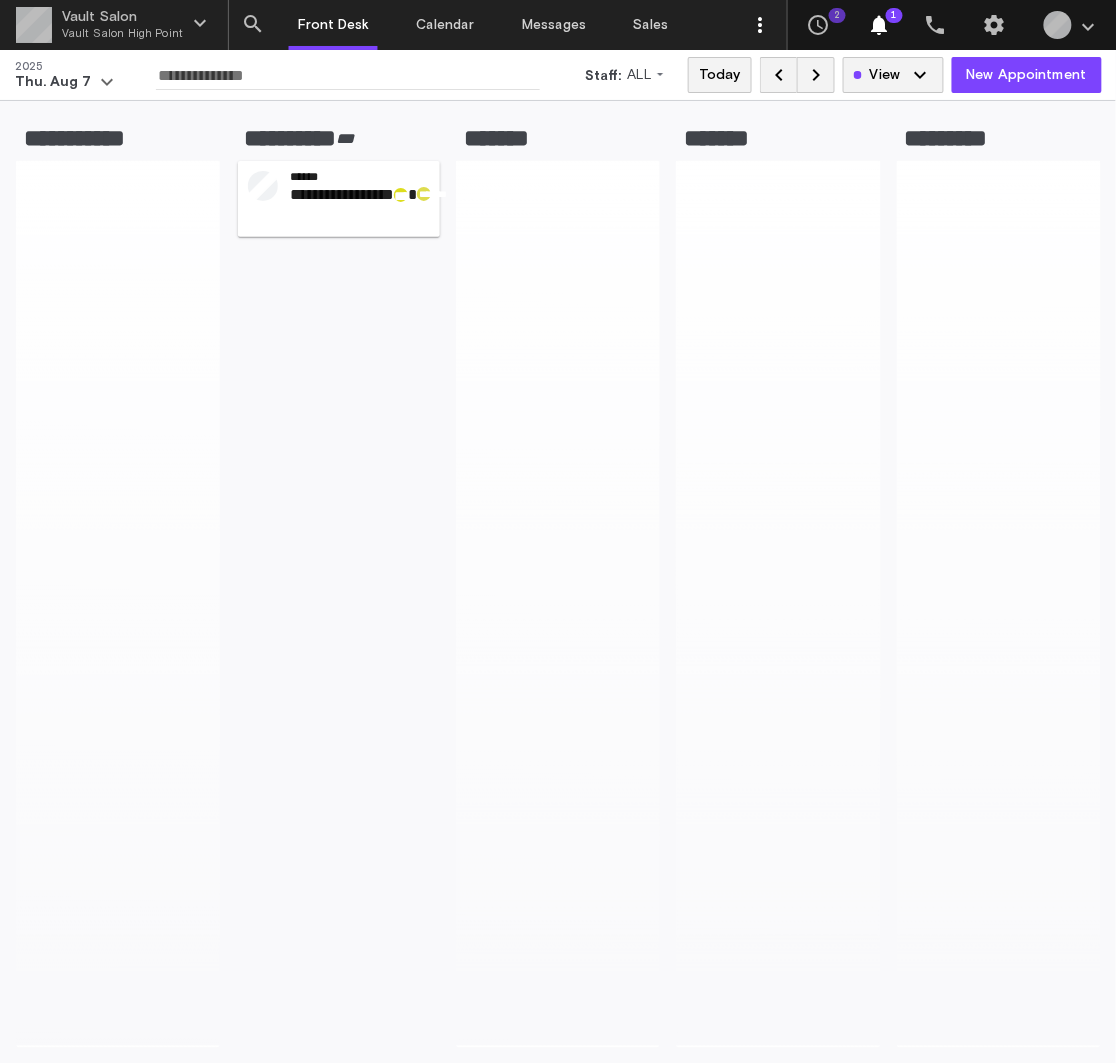 click on "*********" at bounding box center [363, 194] 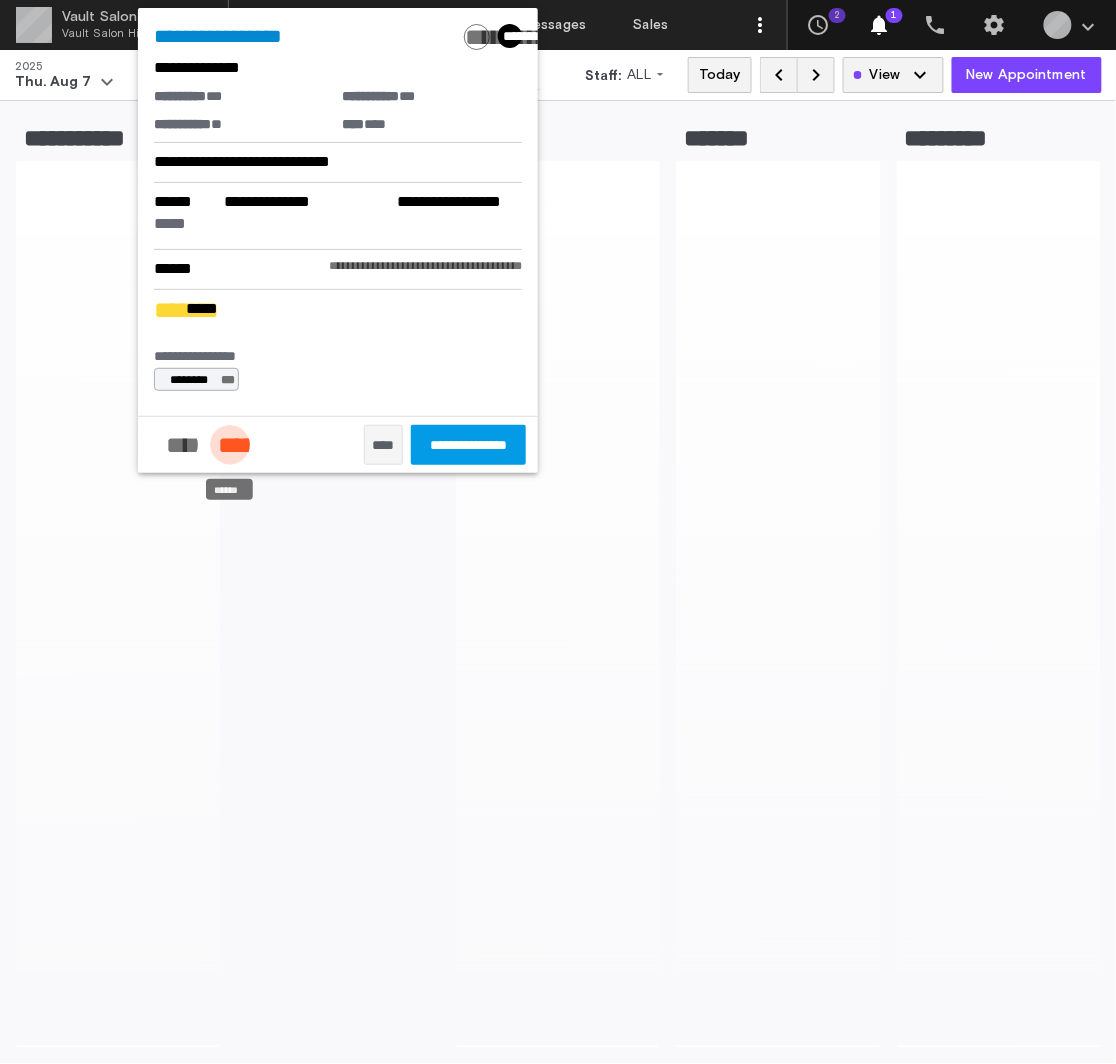 click on "******" 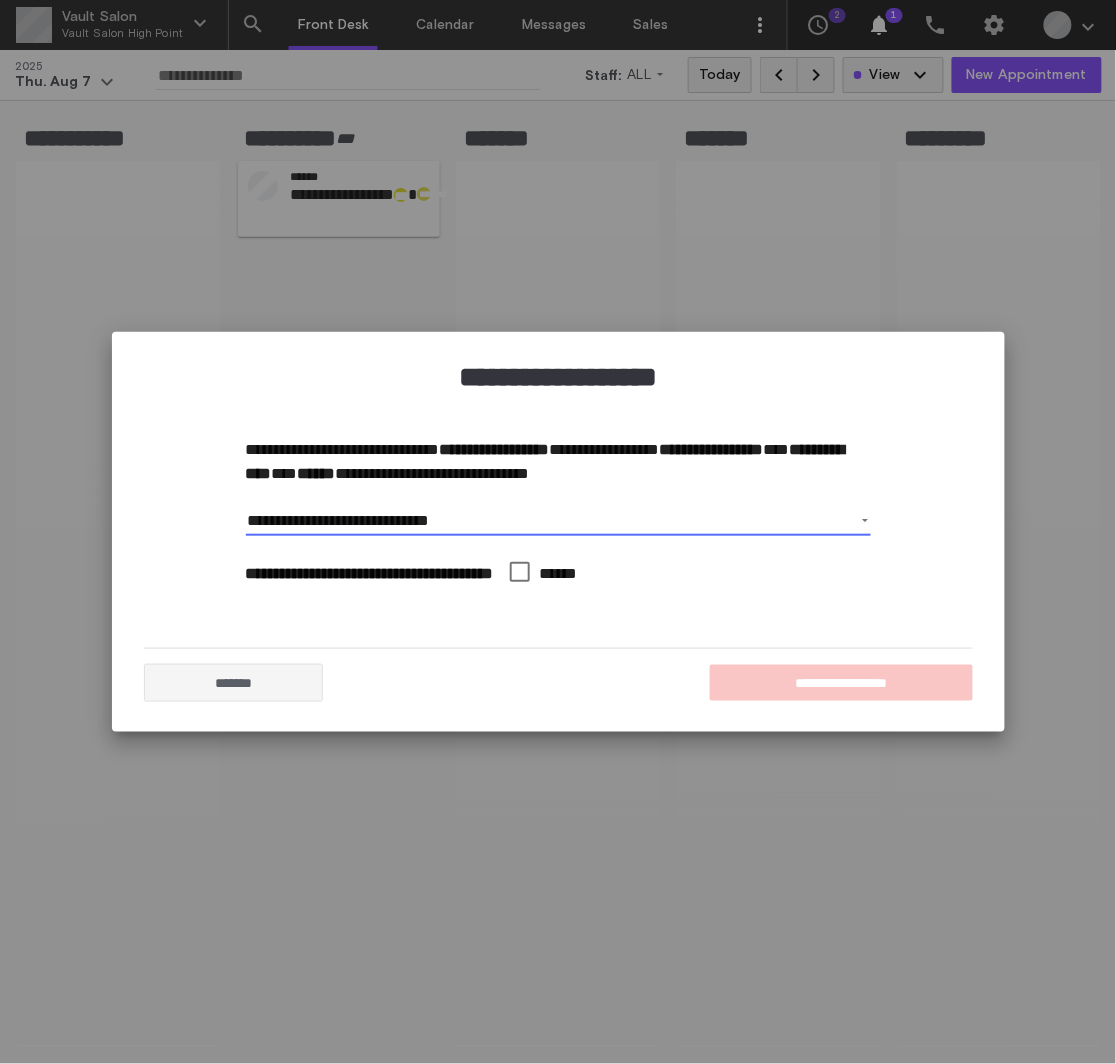 click on "**********" at bounding box center (558, 521) 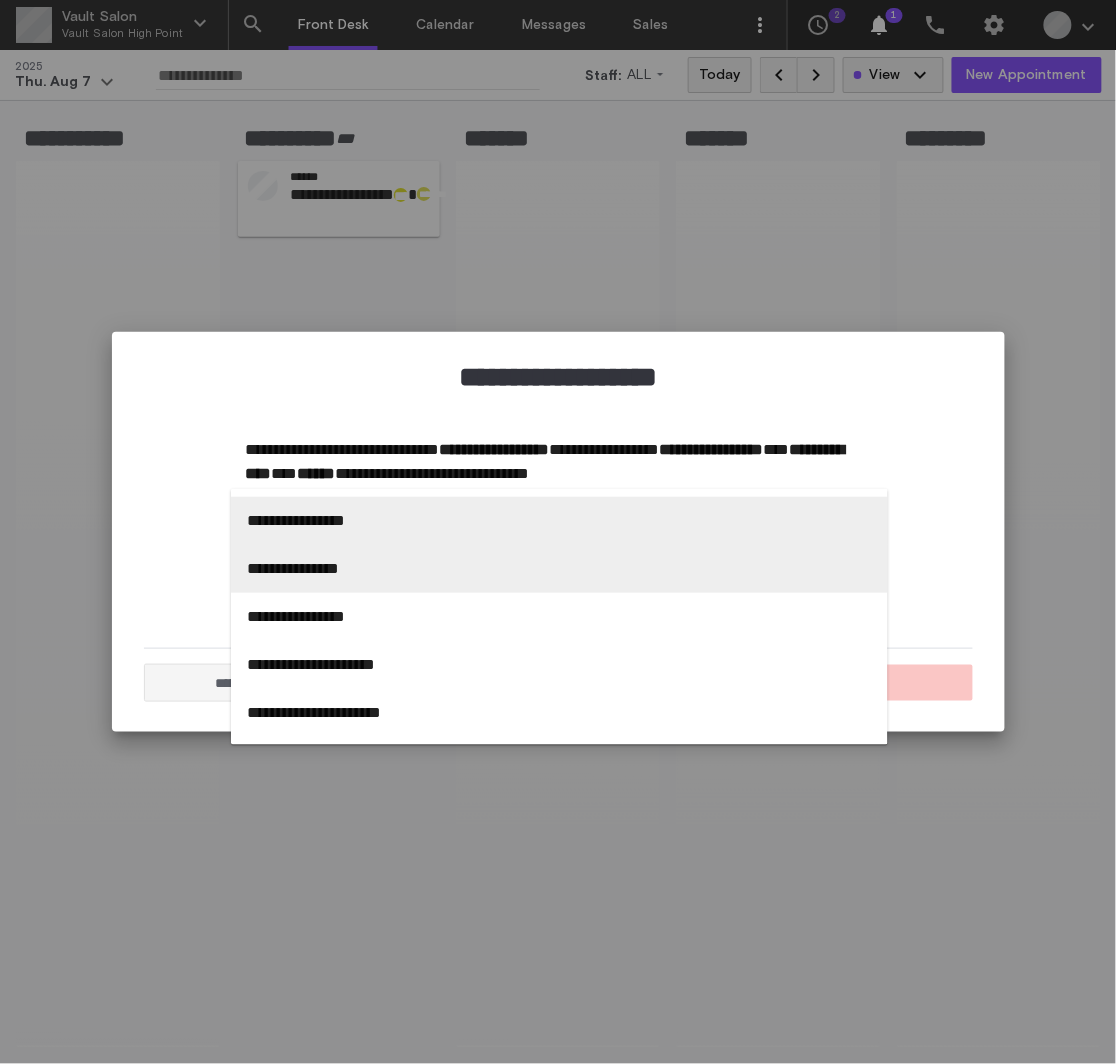 click on "**********" at bounding box center [559, 569] 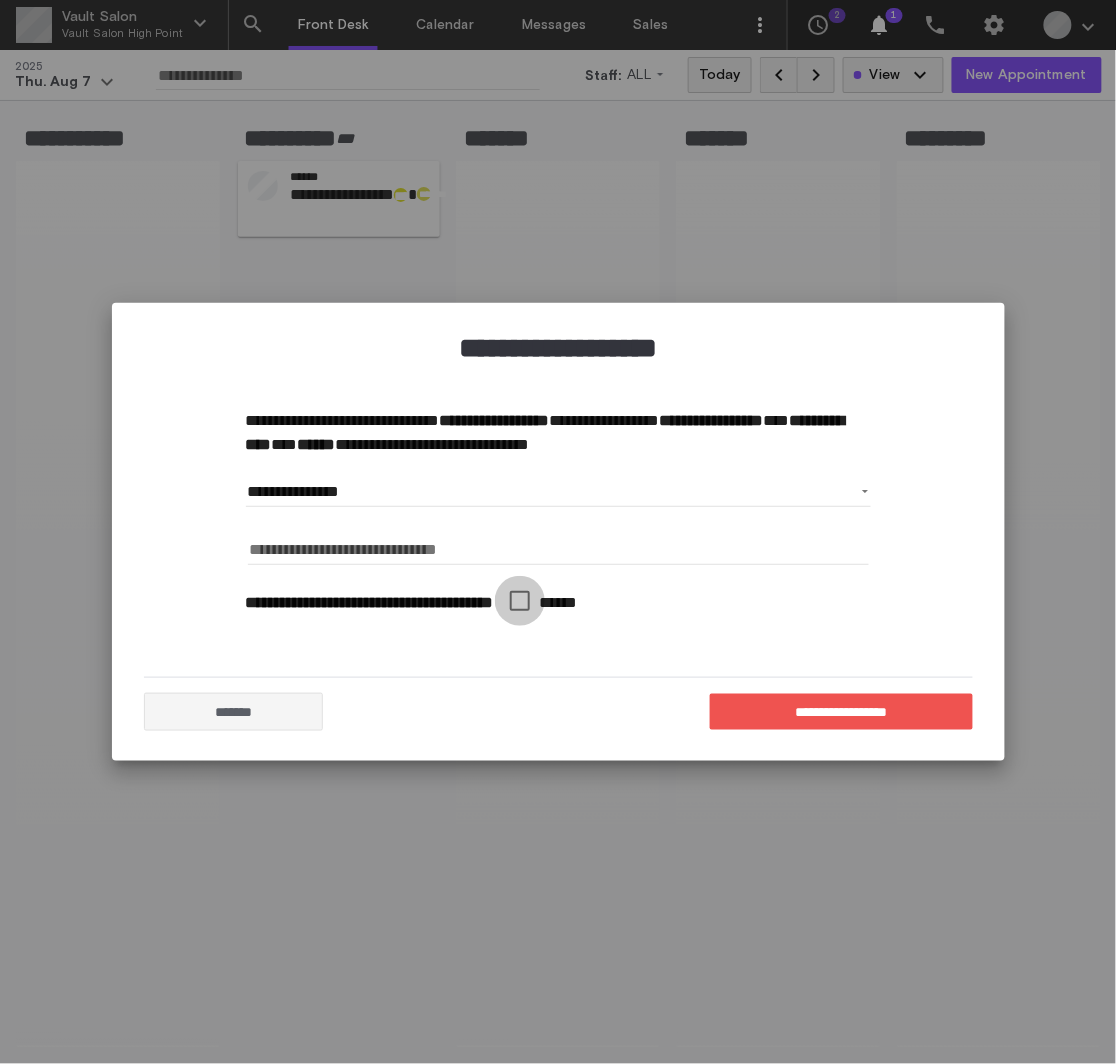 click at bounding box center (520, 601) 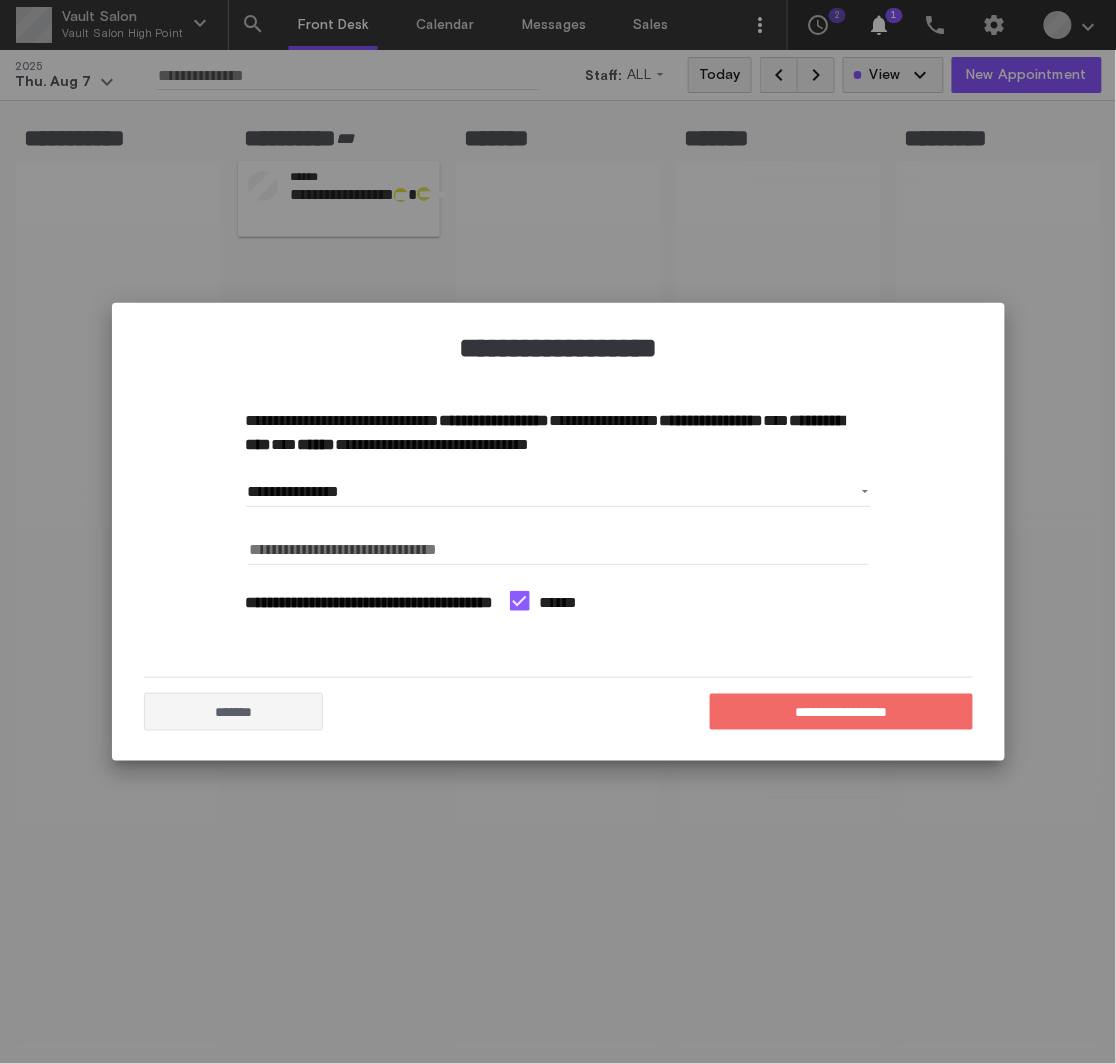 click on "**********" at bounding box center [841, 712] 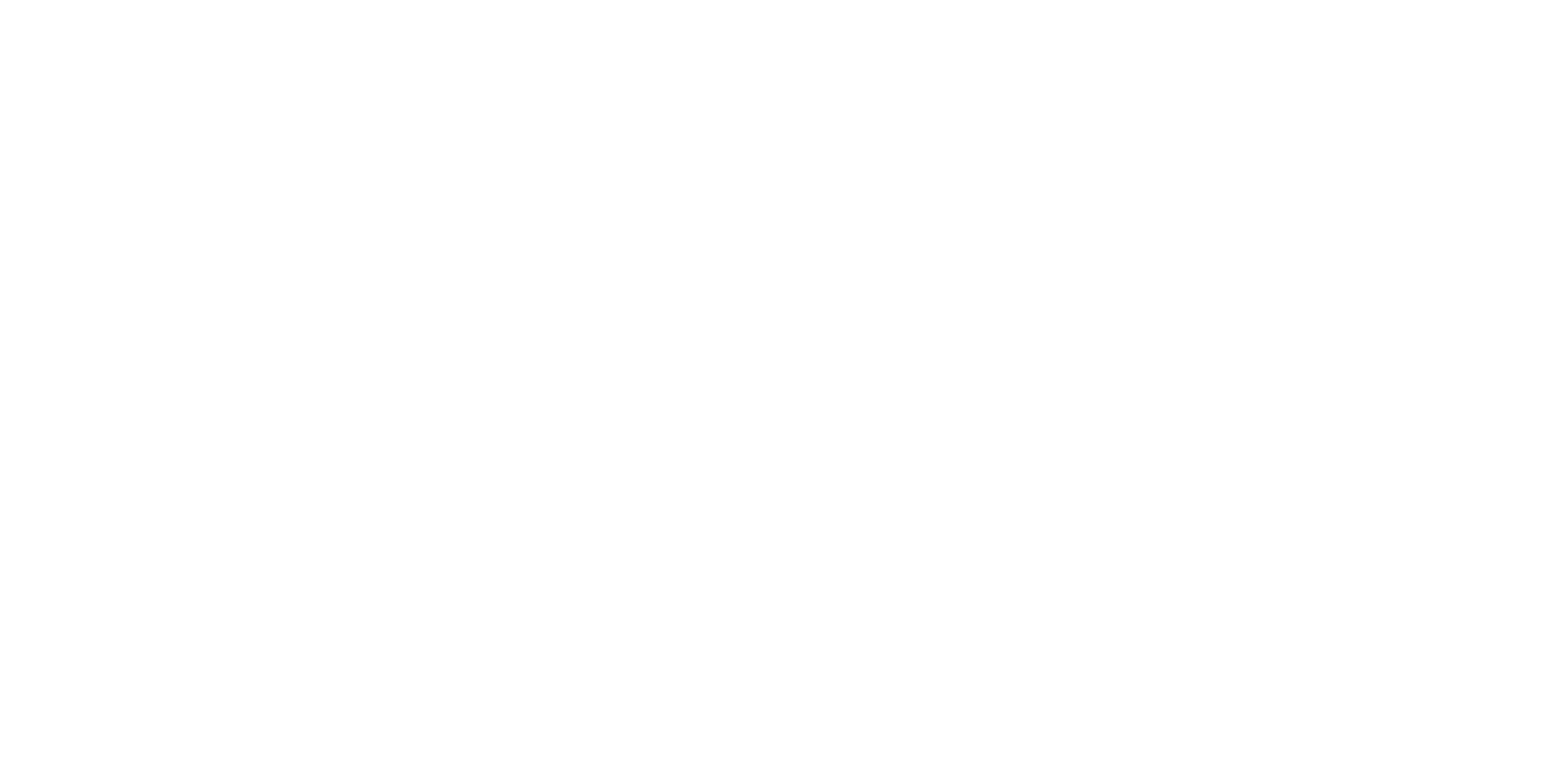 scroll, scrollTop: 0, scrollLeft: 0, axis: both 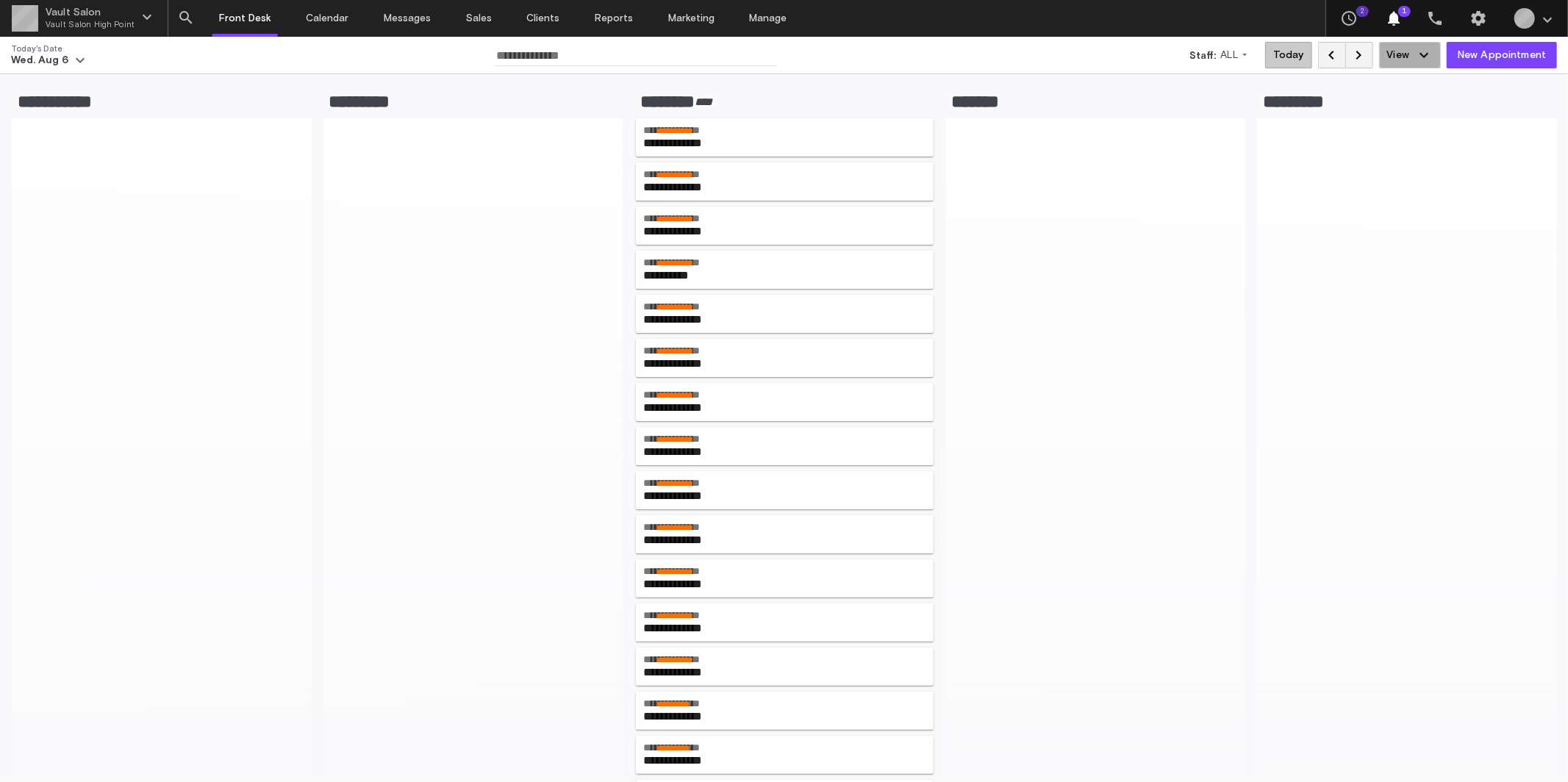 click on "View" at bounding box center [1398, 55] 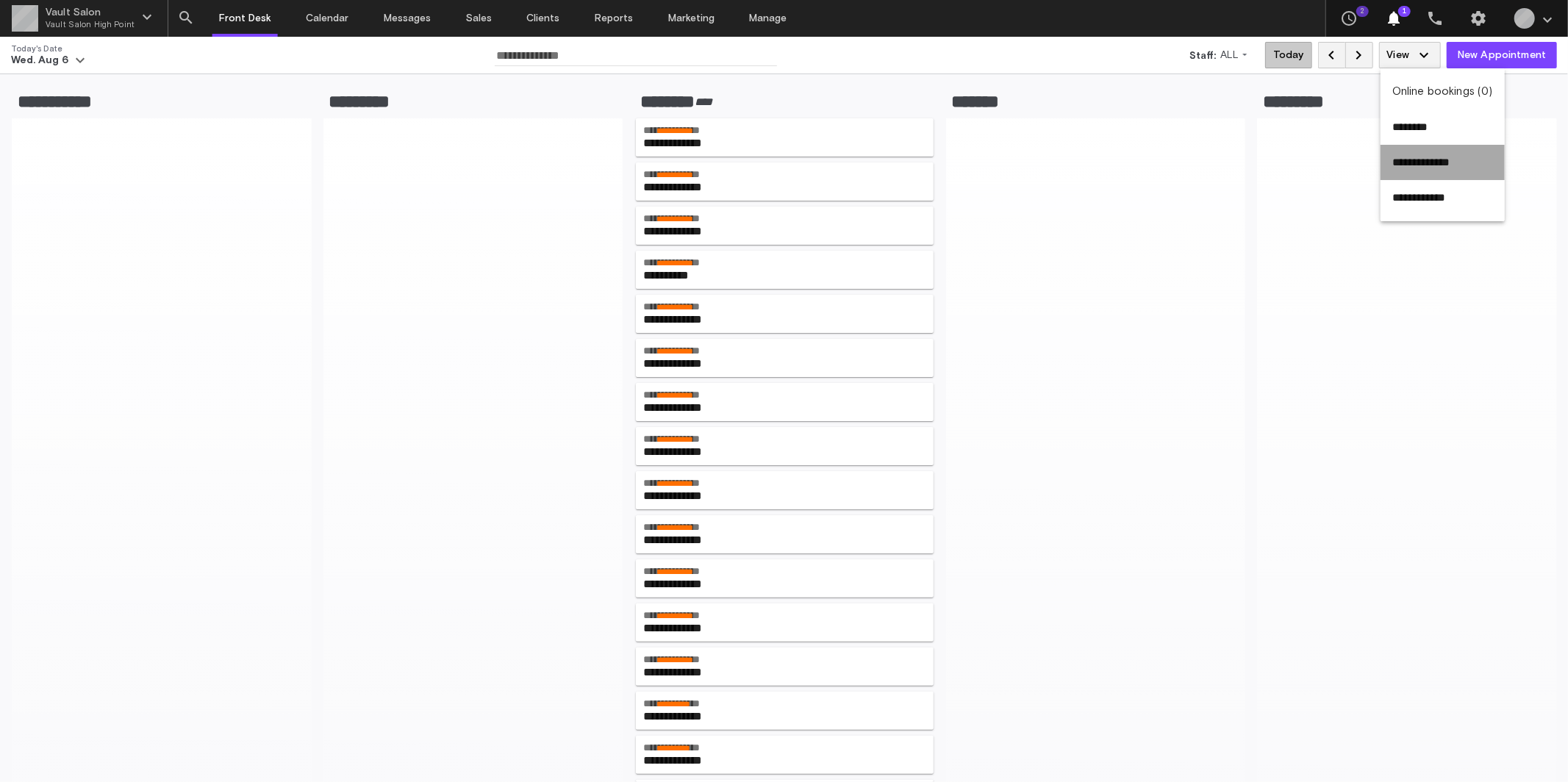 click on "**********" at bounding box center (1421, 162) 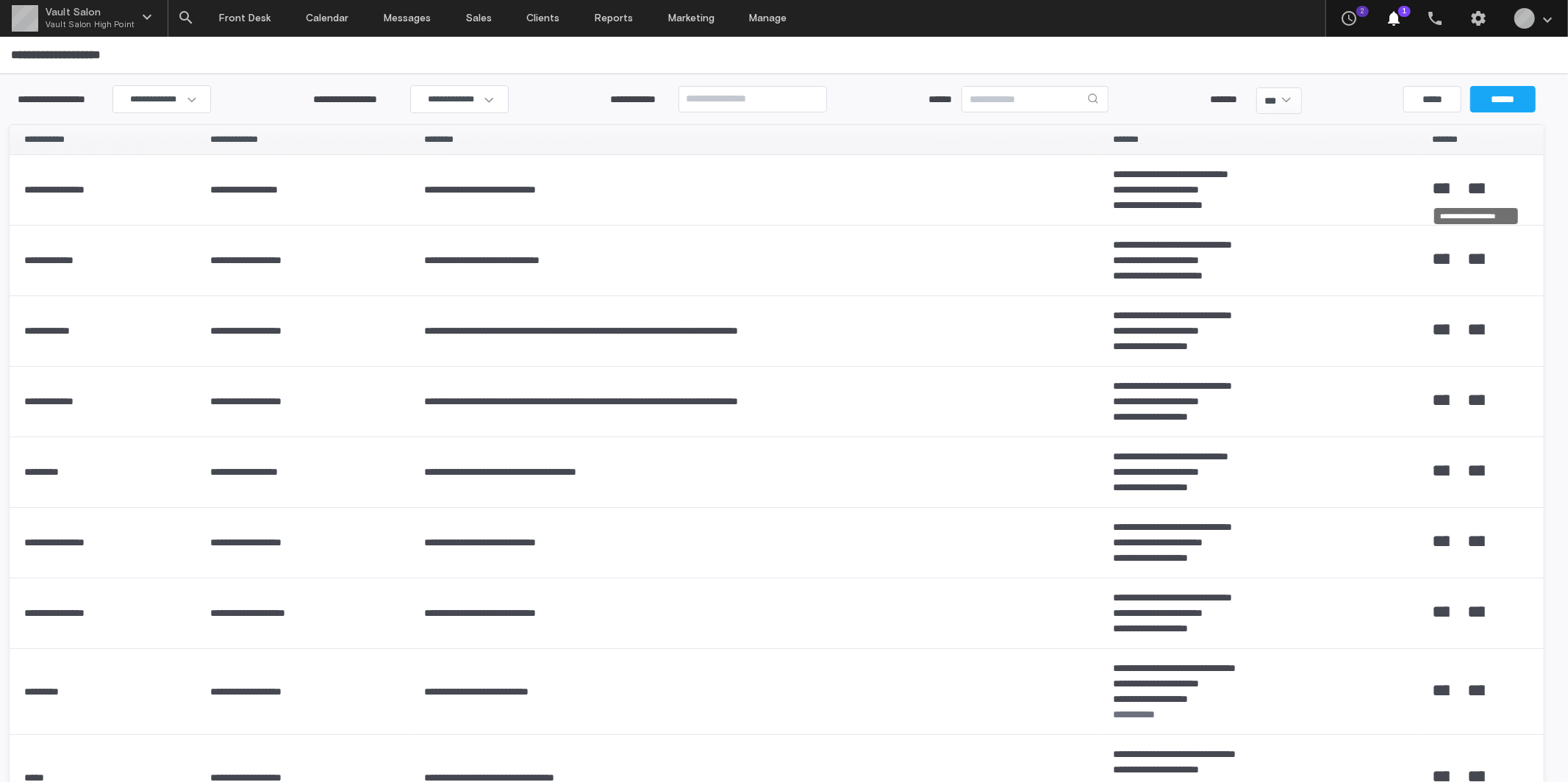 click on "*******" at bounding box center (1476, 188) 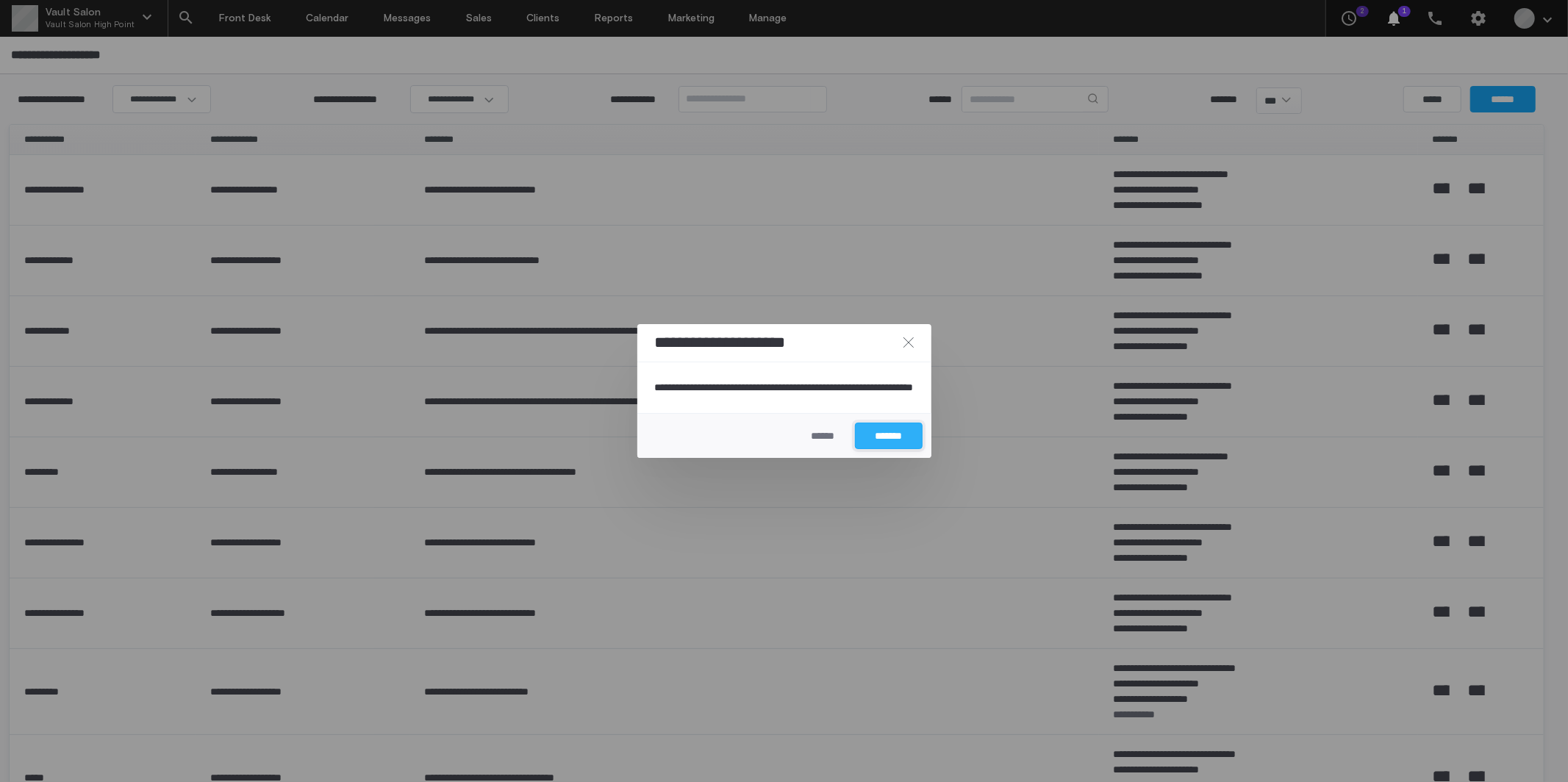 click on "*******" at bounding box center [889, 436] 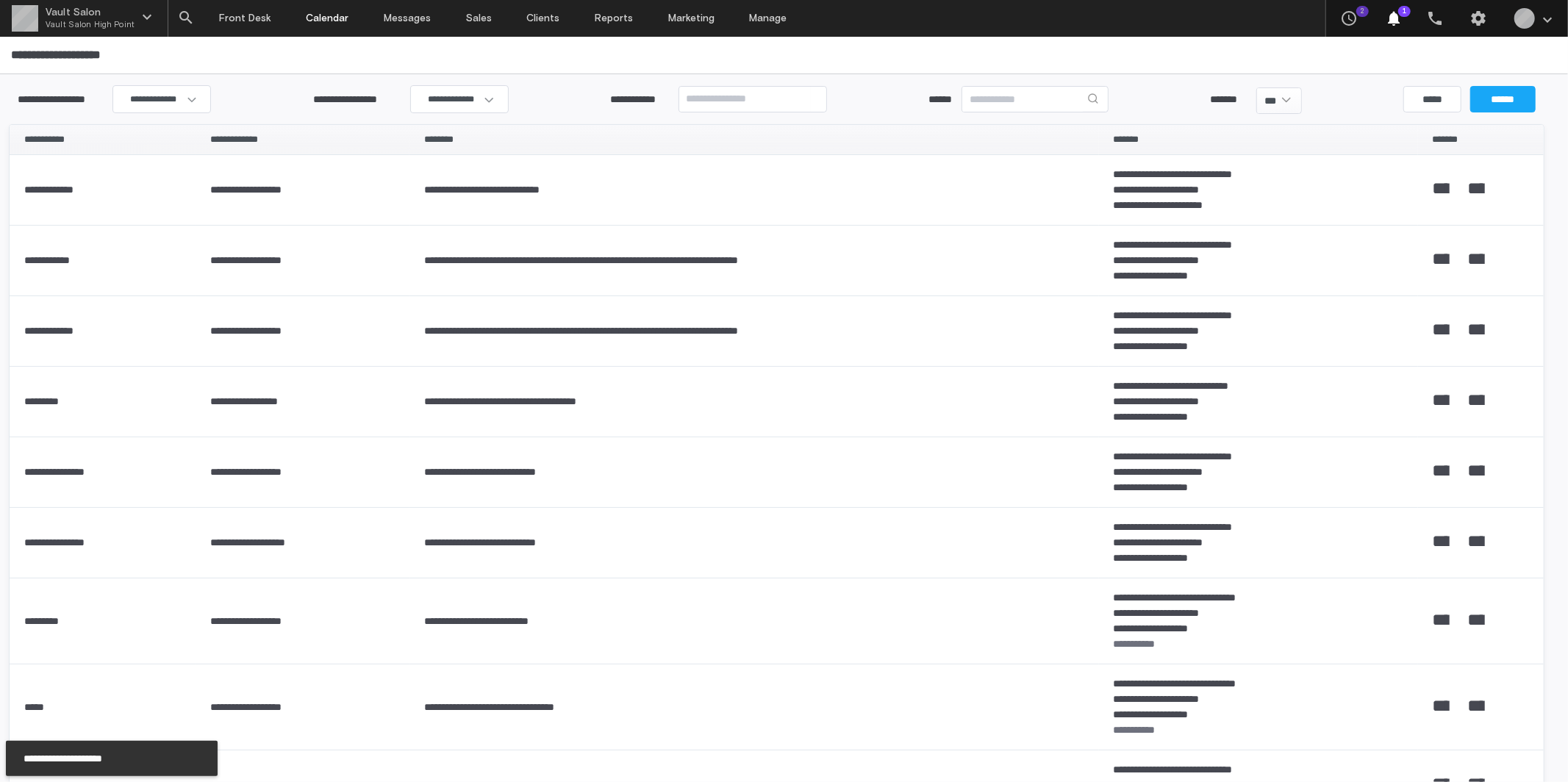 click on "Calendar" at bounding box center (328, 18) 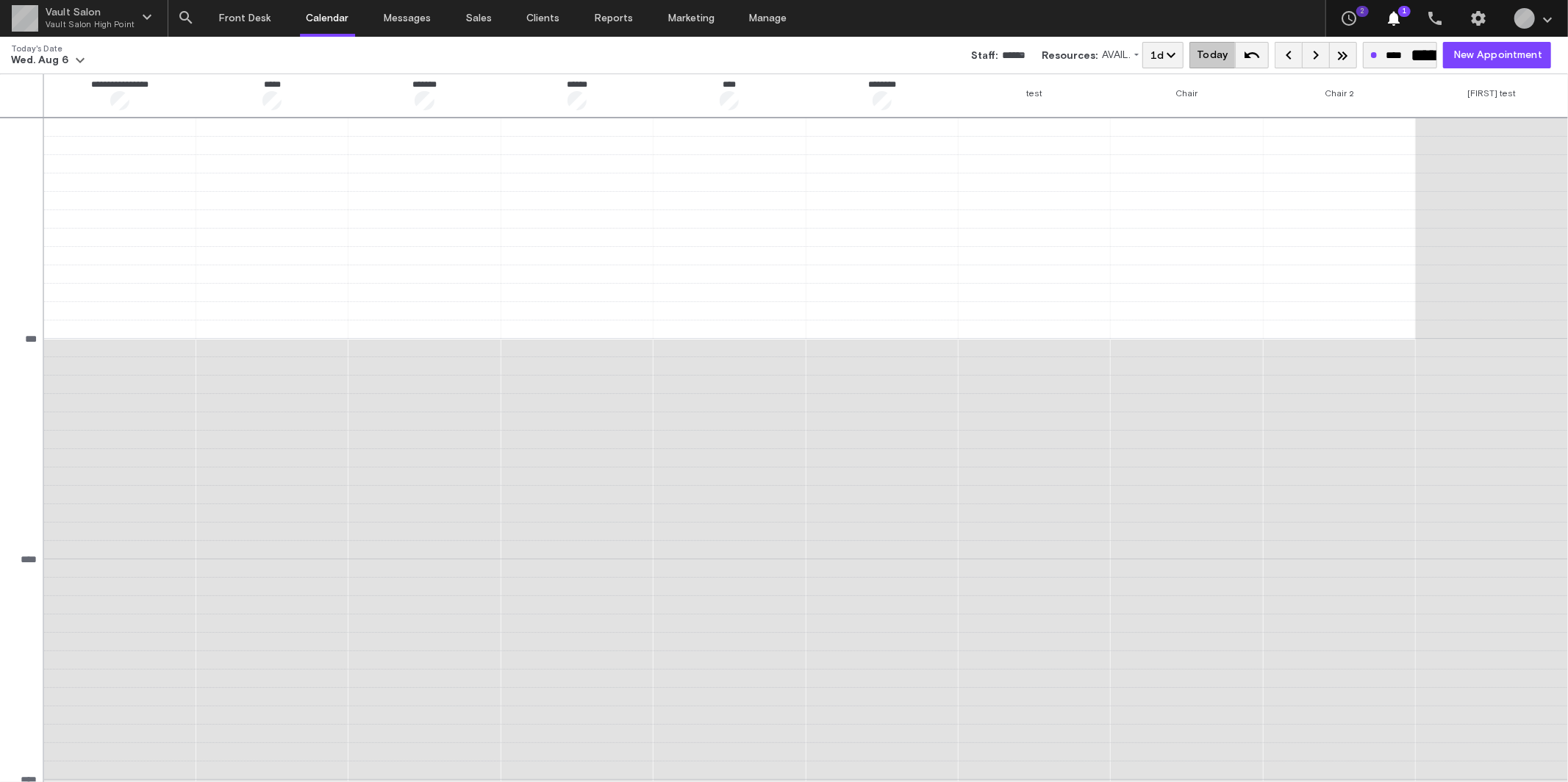 scroll, scrollTop: 1105, scrollLeft: 0, axis: vertical 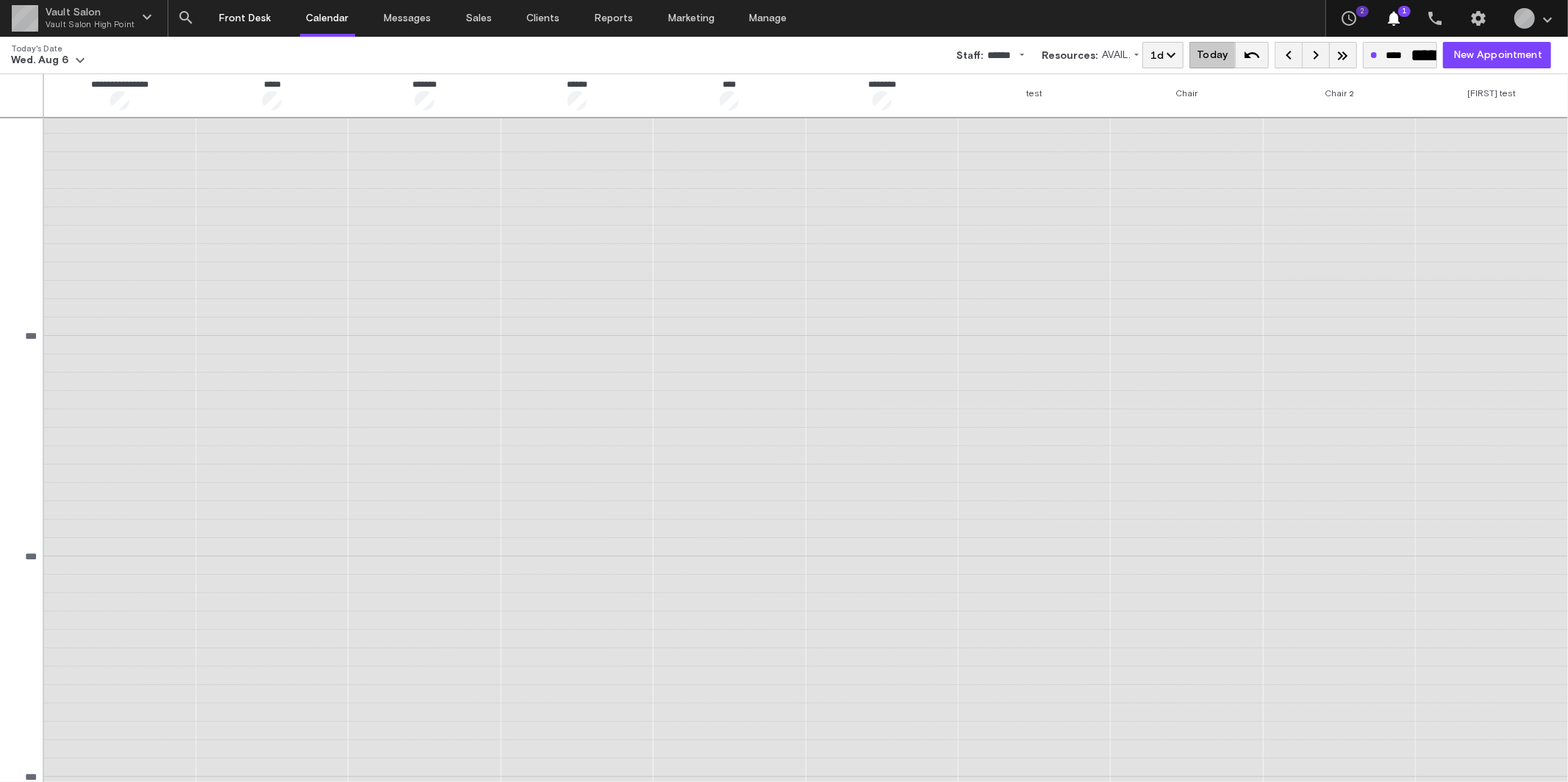 click on "Front Desk" at bounding box center (245, 18) 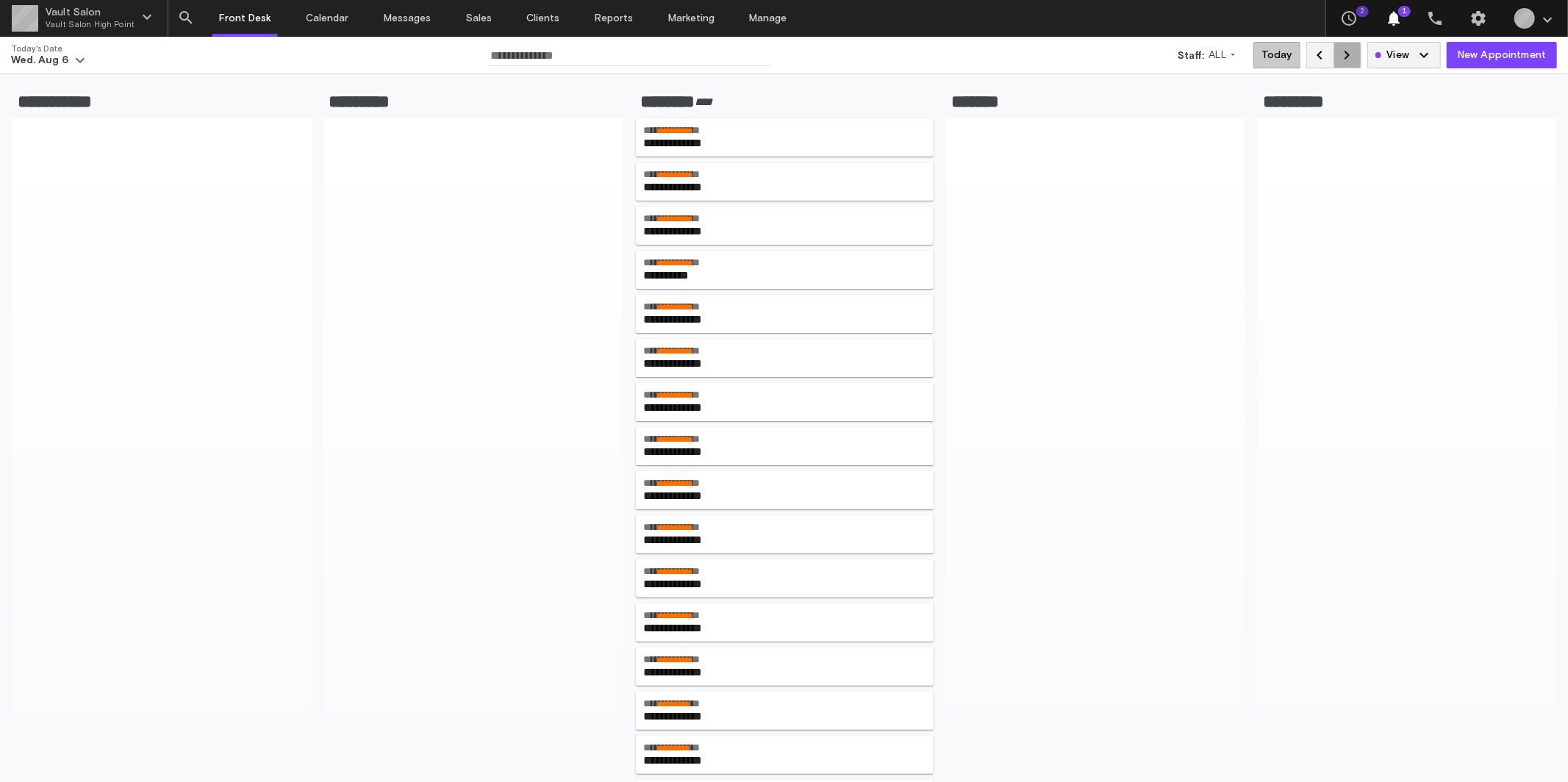 click on "keyboard_arrow_right" at bounding box center (1347, 55) 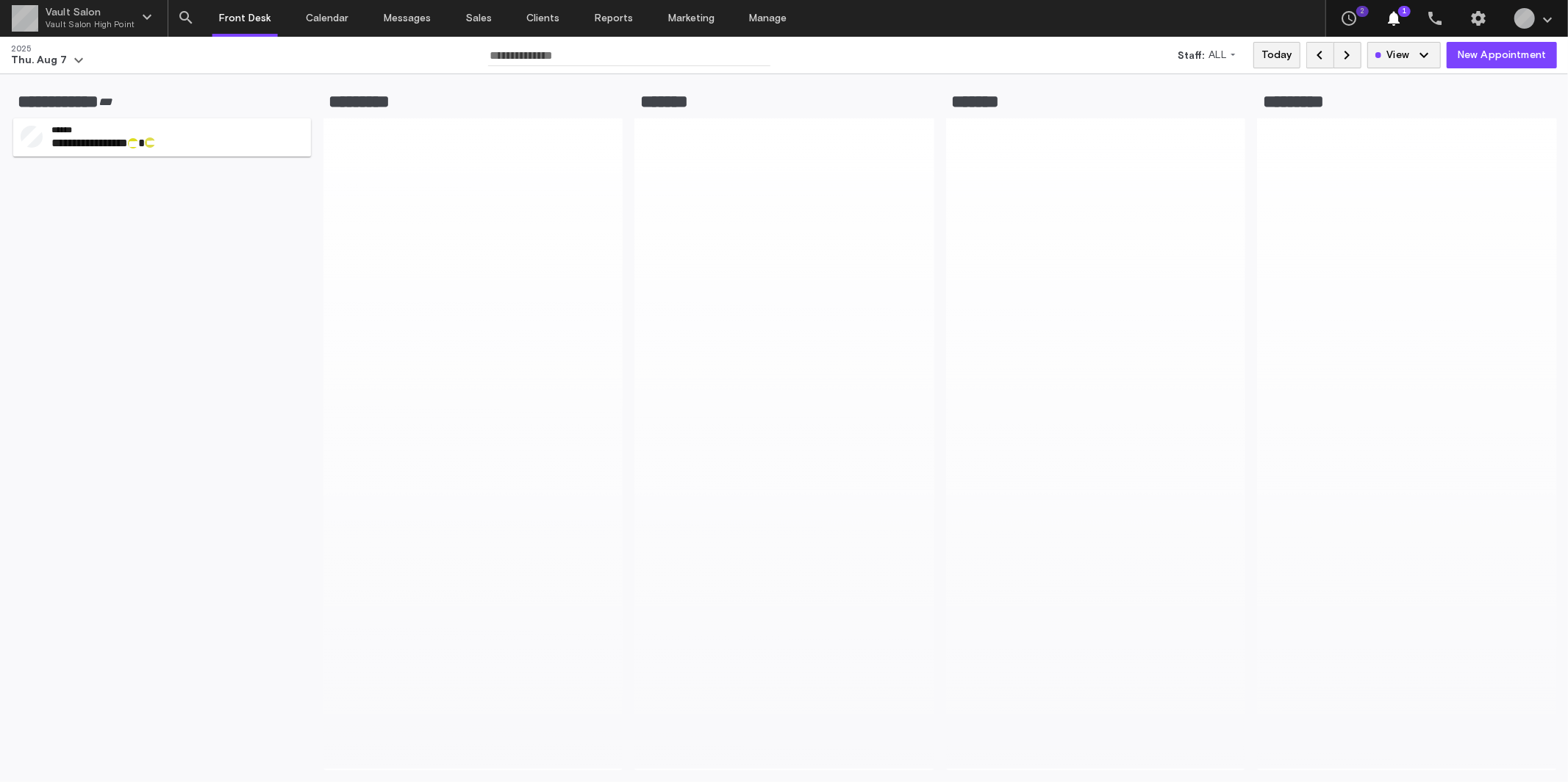 click on "******     *********" at bounding box center (178, 130) 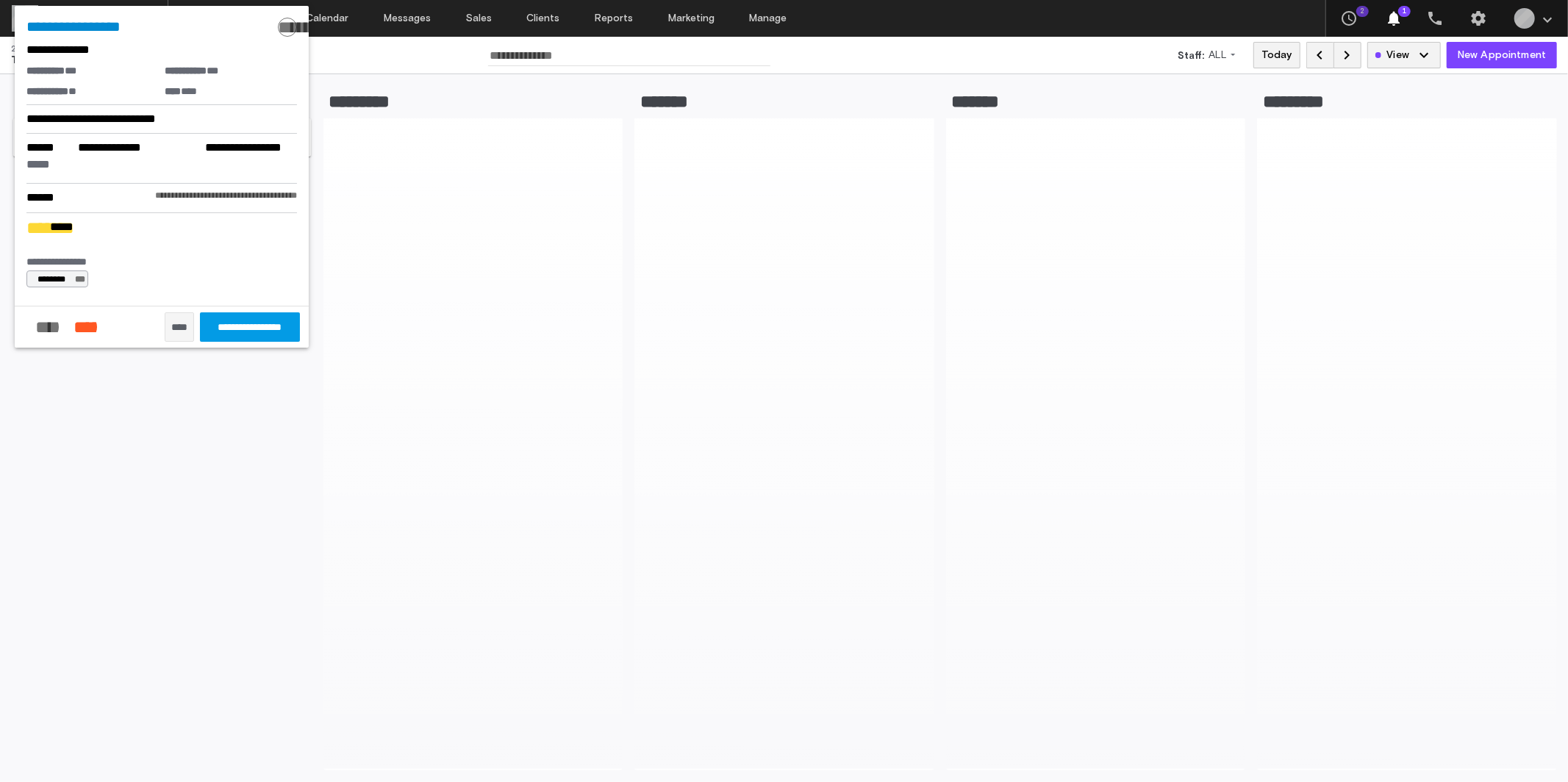 click at bounding box center (473, 443) 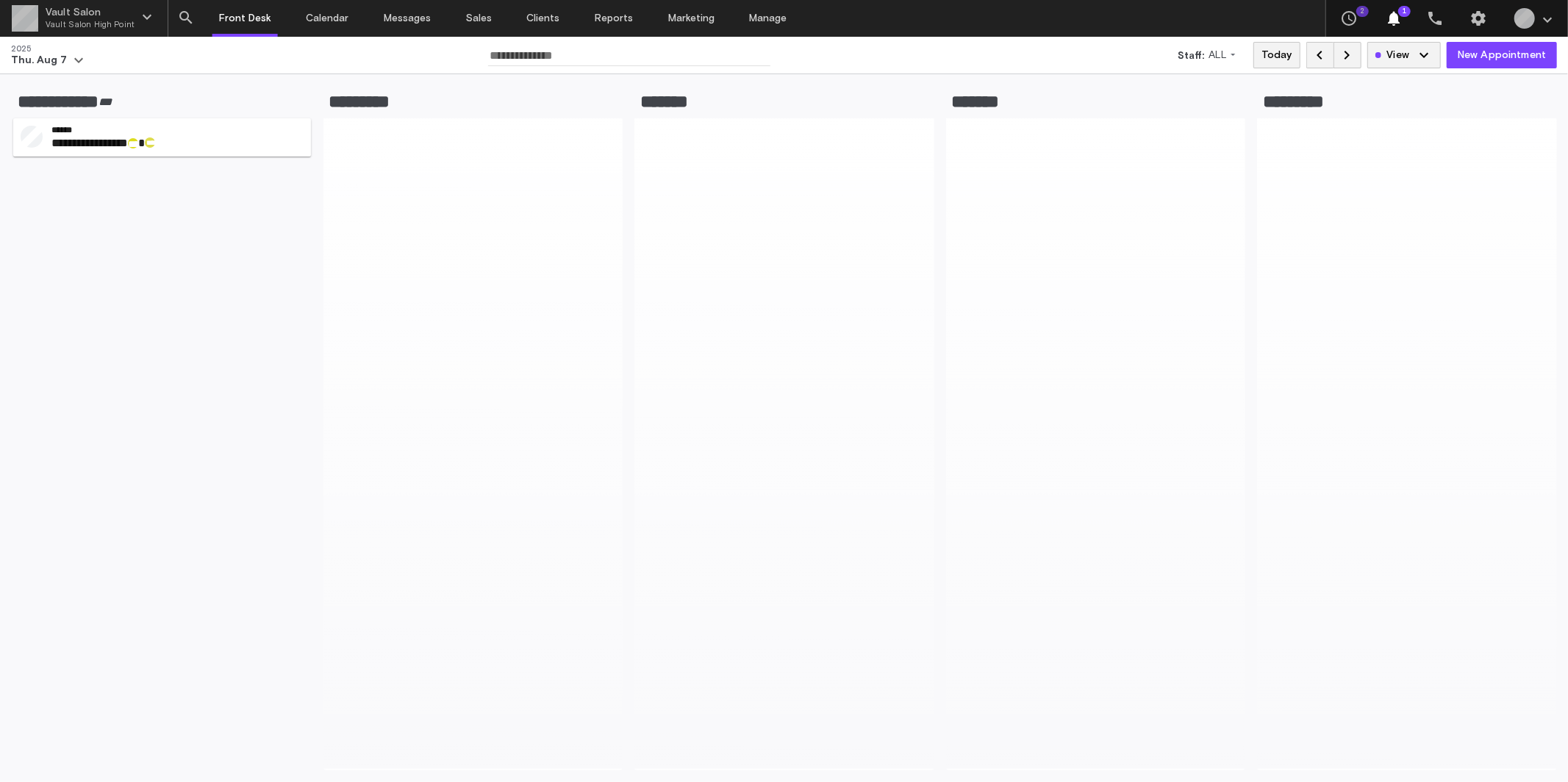 click on "****** *********   **         ****         *******" at bounding box center [178, 143] 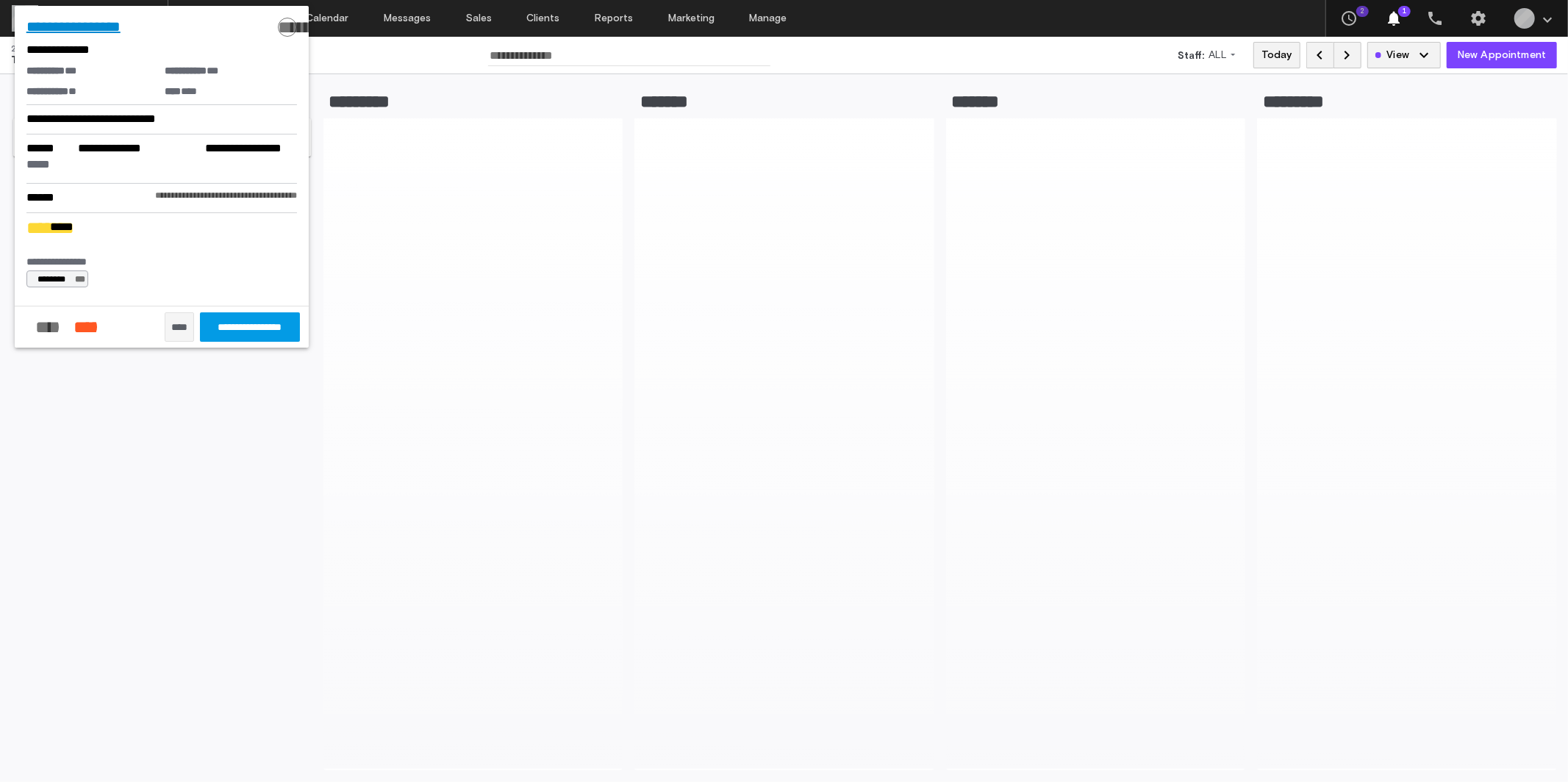 click on "**********" at bounding box center [74, 26] 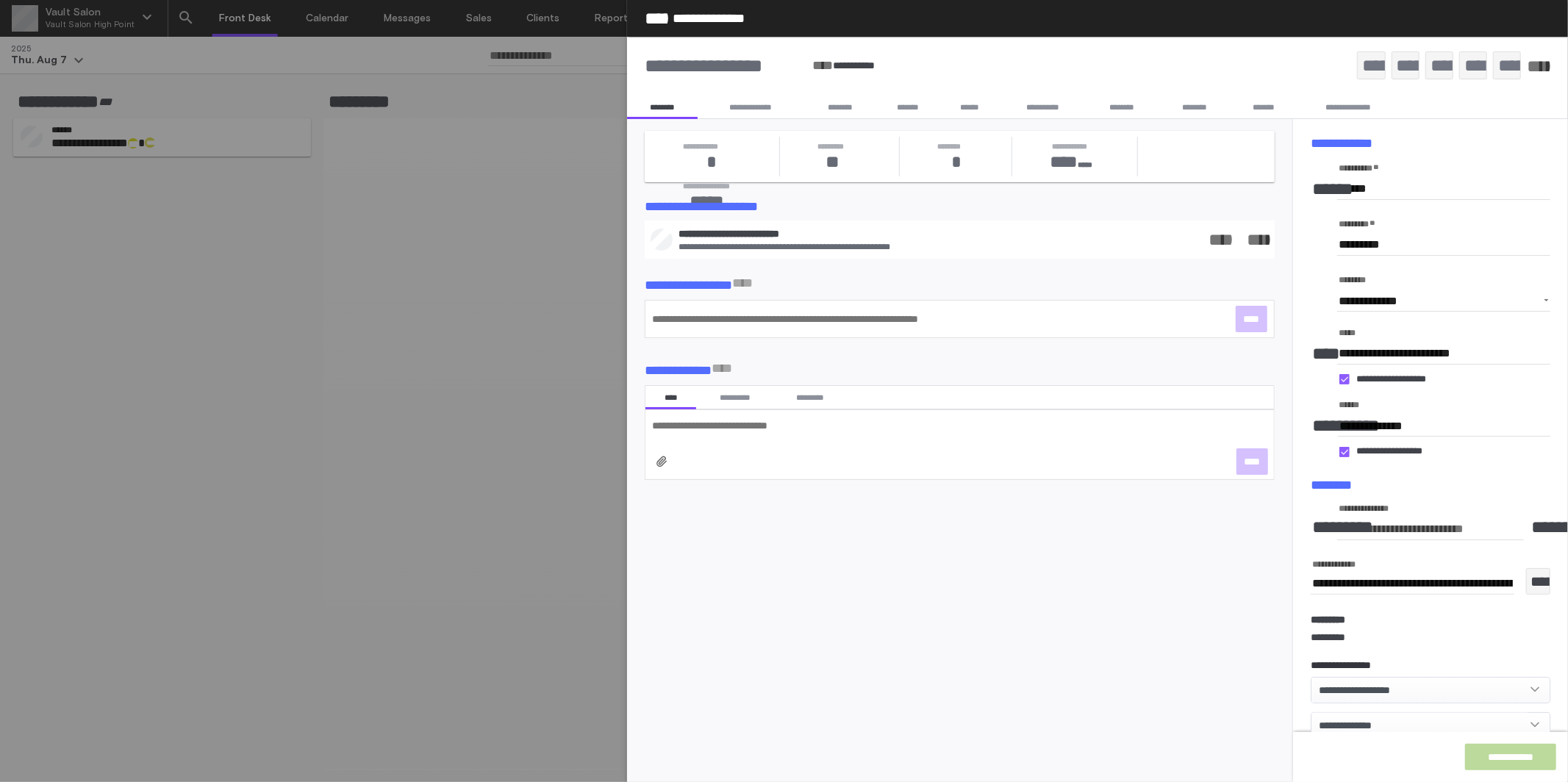click on "*****" 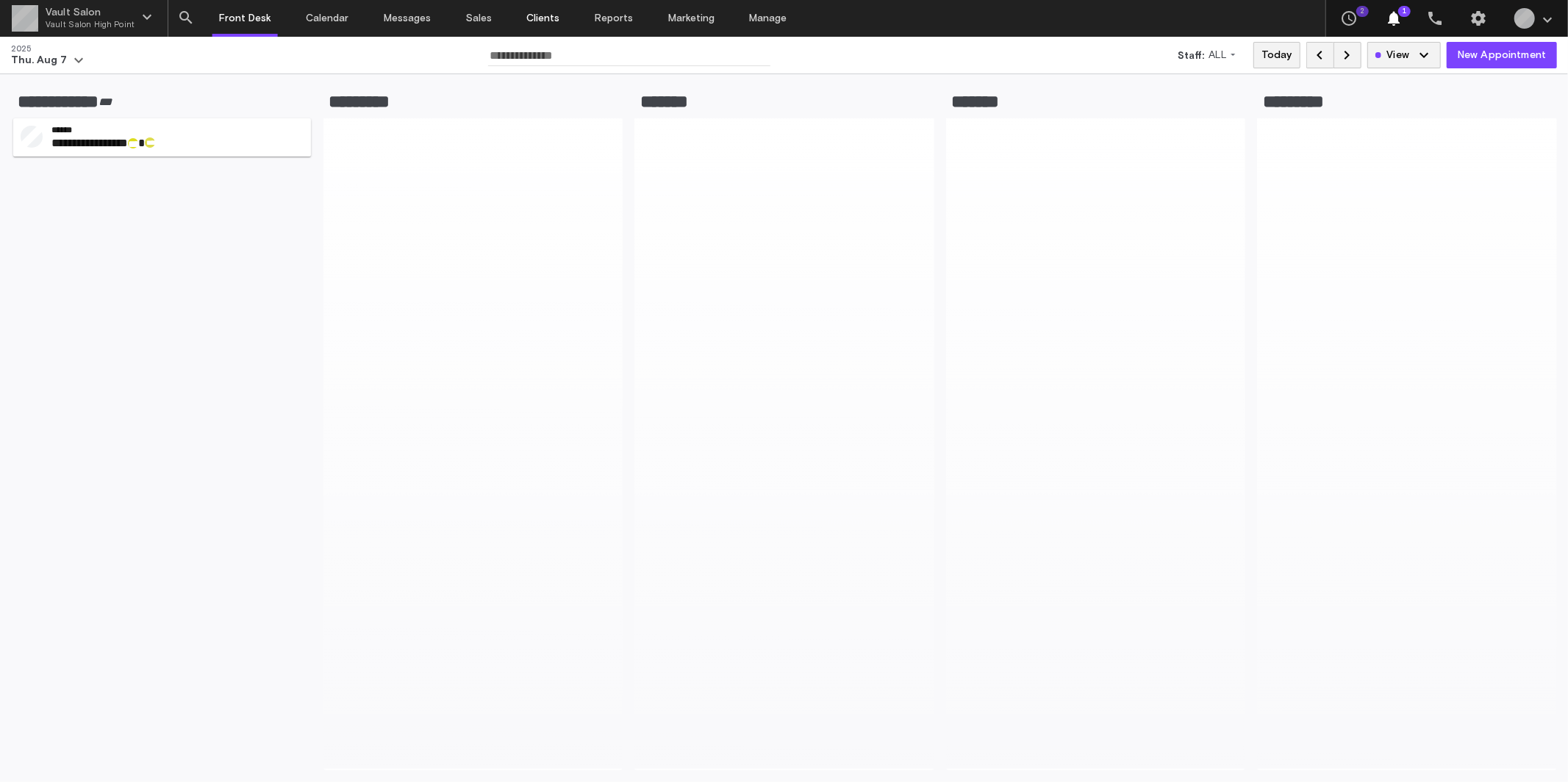 click on "Clients" at bounding box center [543, 18] 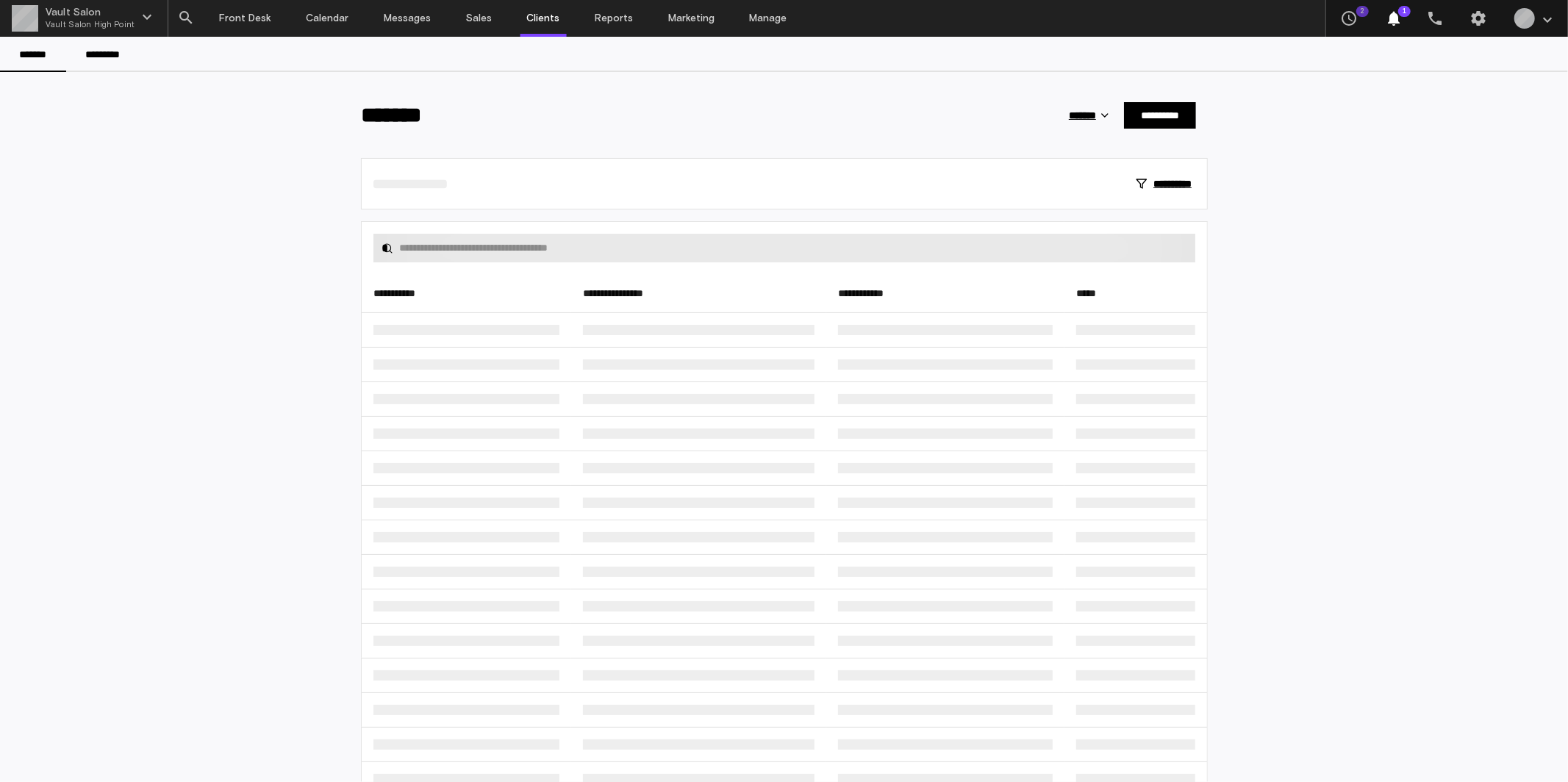click at bounding box center (793, 248) 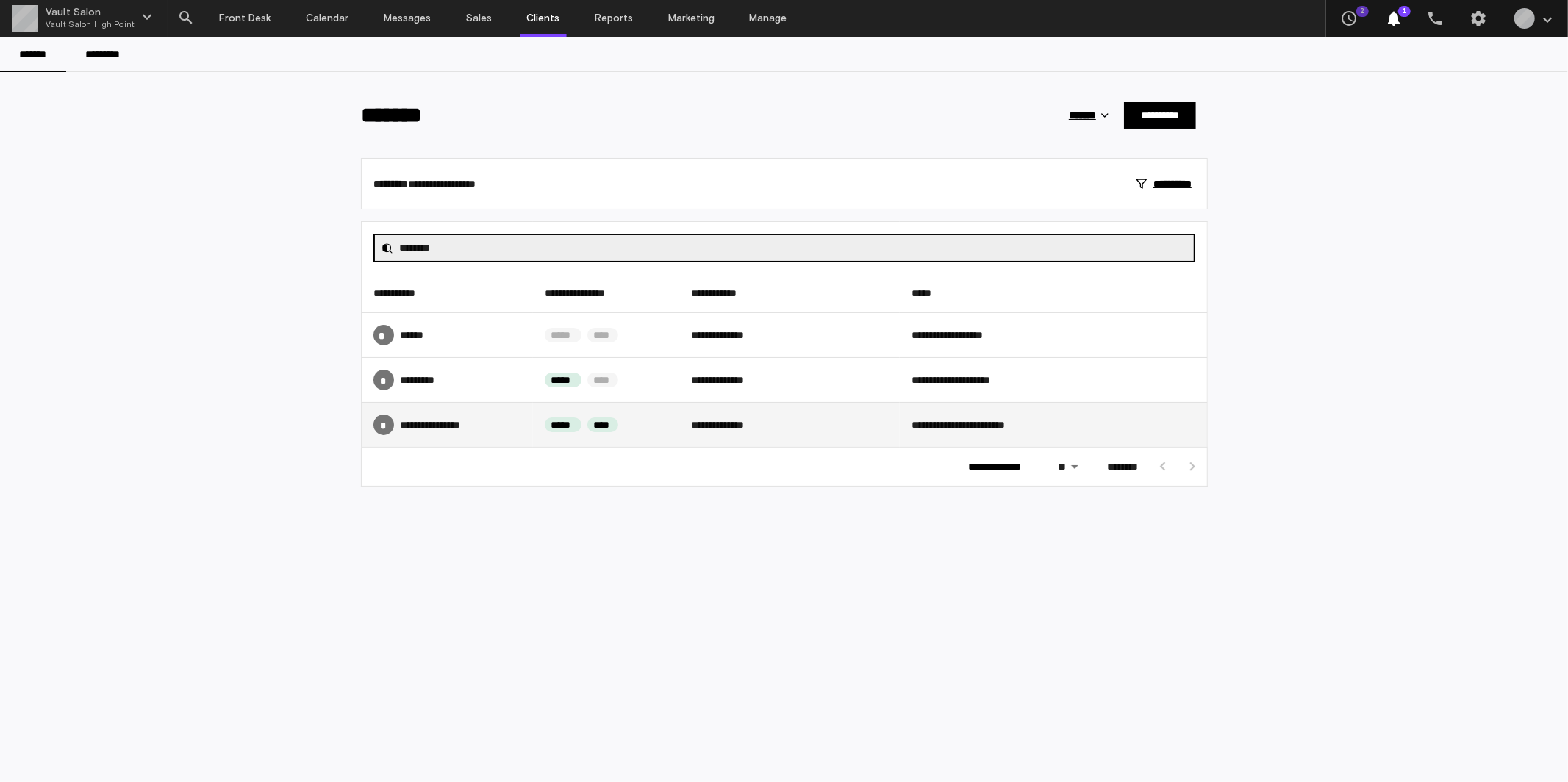 type on "*******" 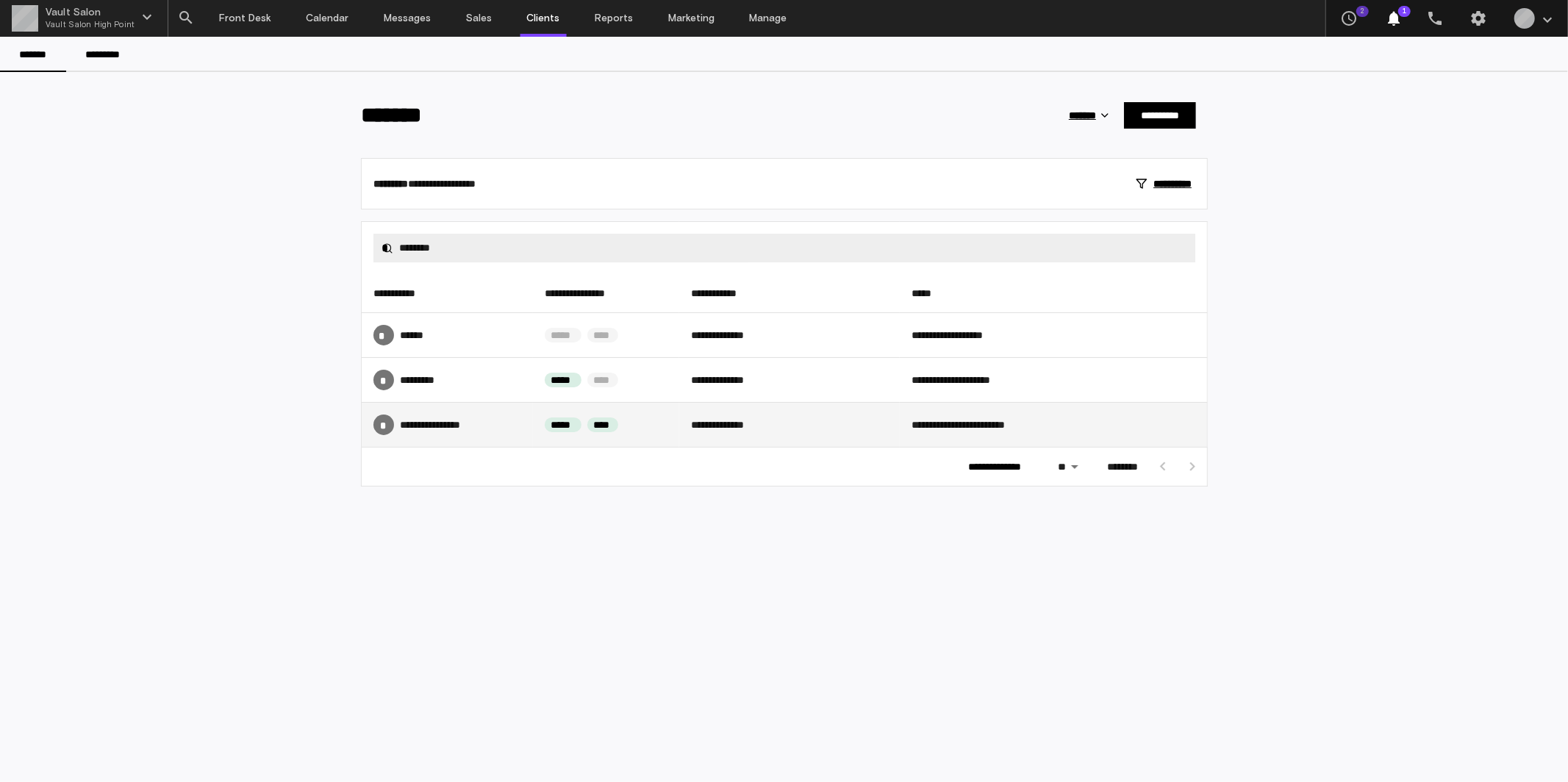 click on "* ******   *********" at bounding box center [447, 425] 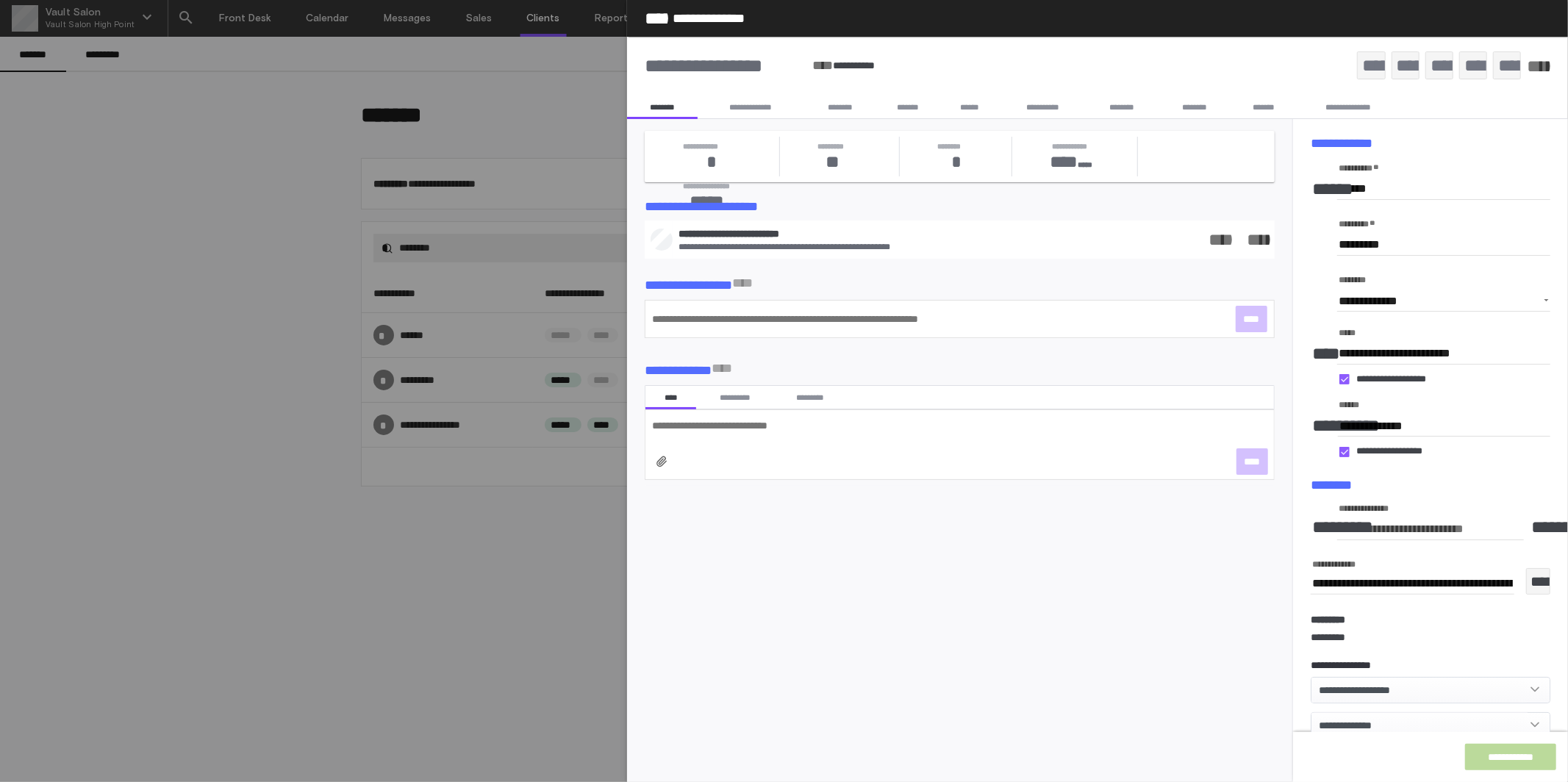 click on "*****" 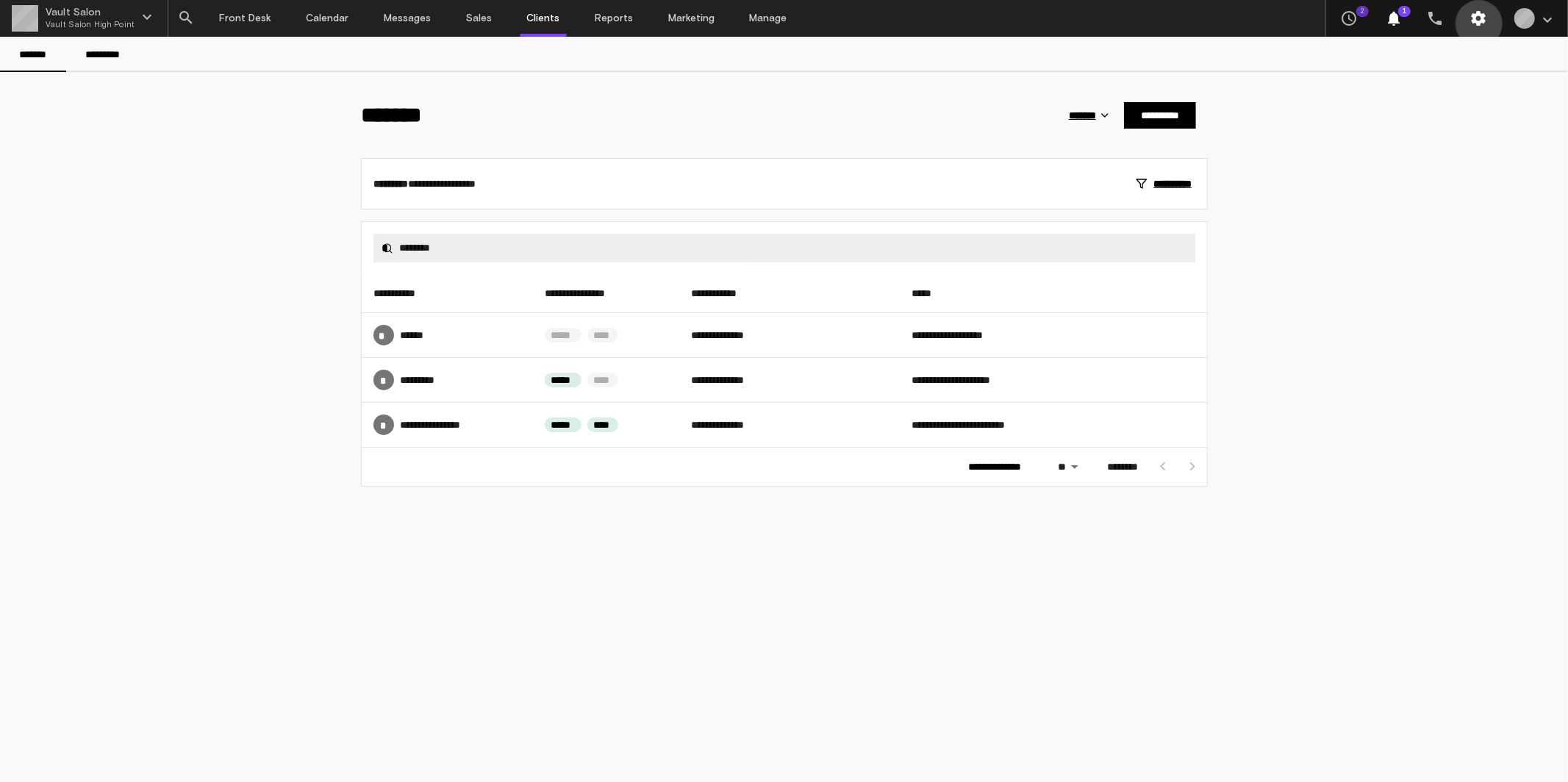 click on "settings" at bounding box center (1478, 18) 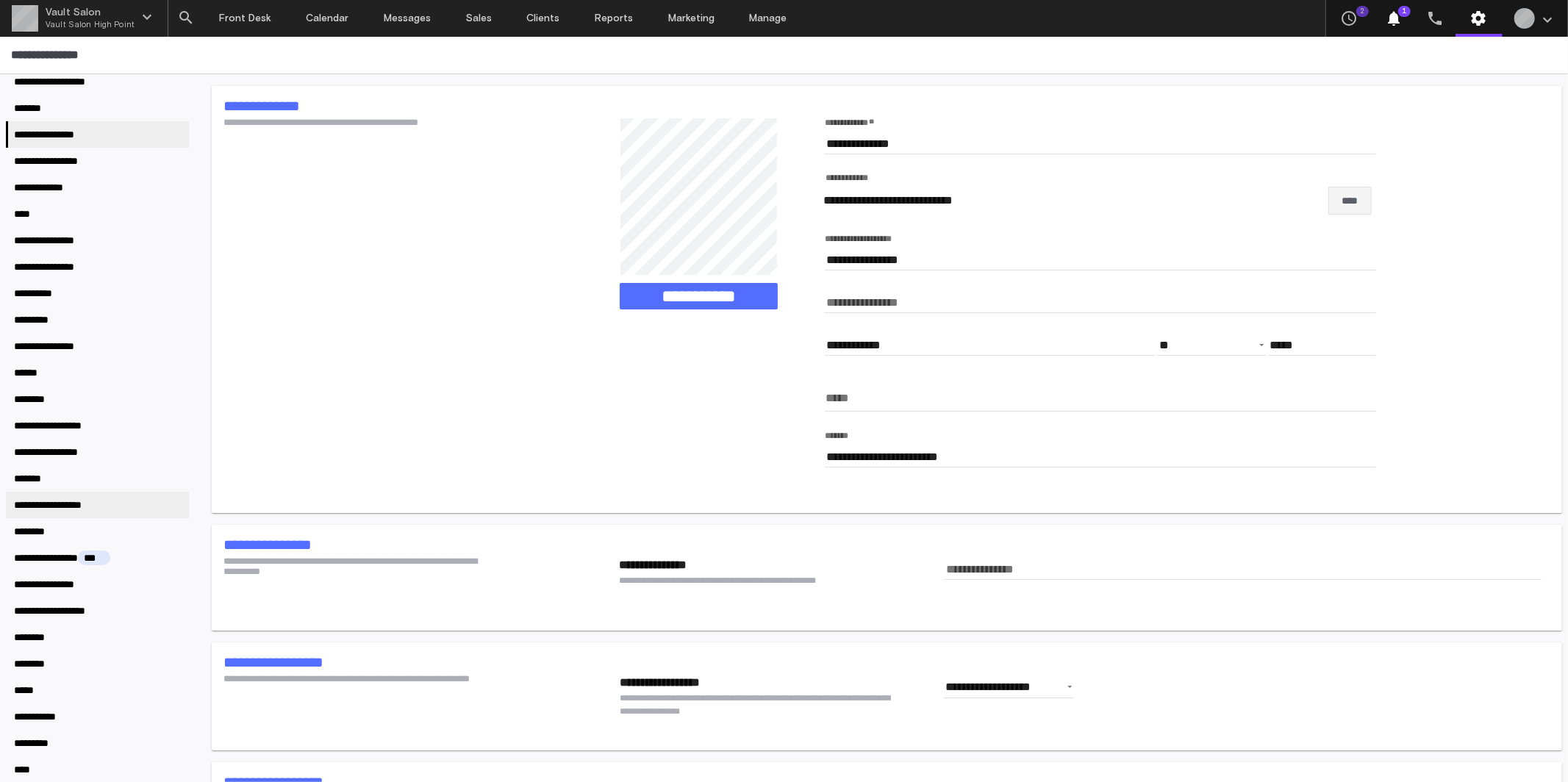 scroll, scrollTop: 0, scrollLeft: 0, axis: both 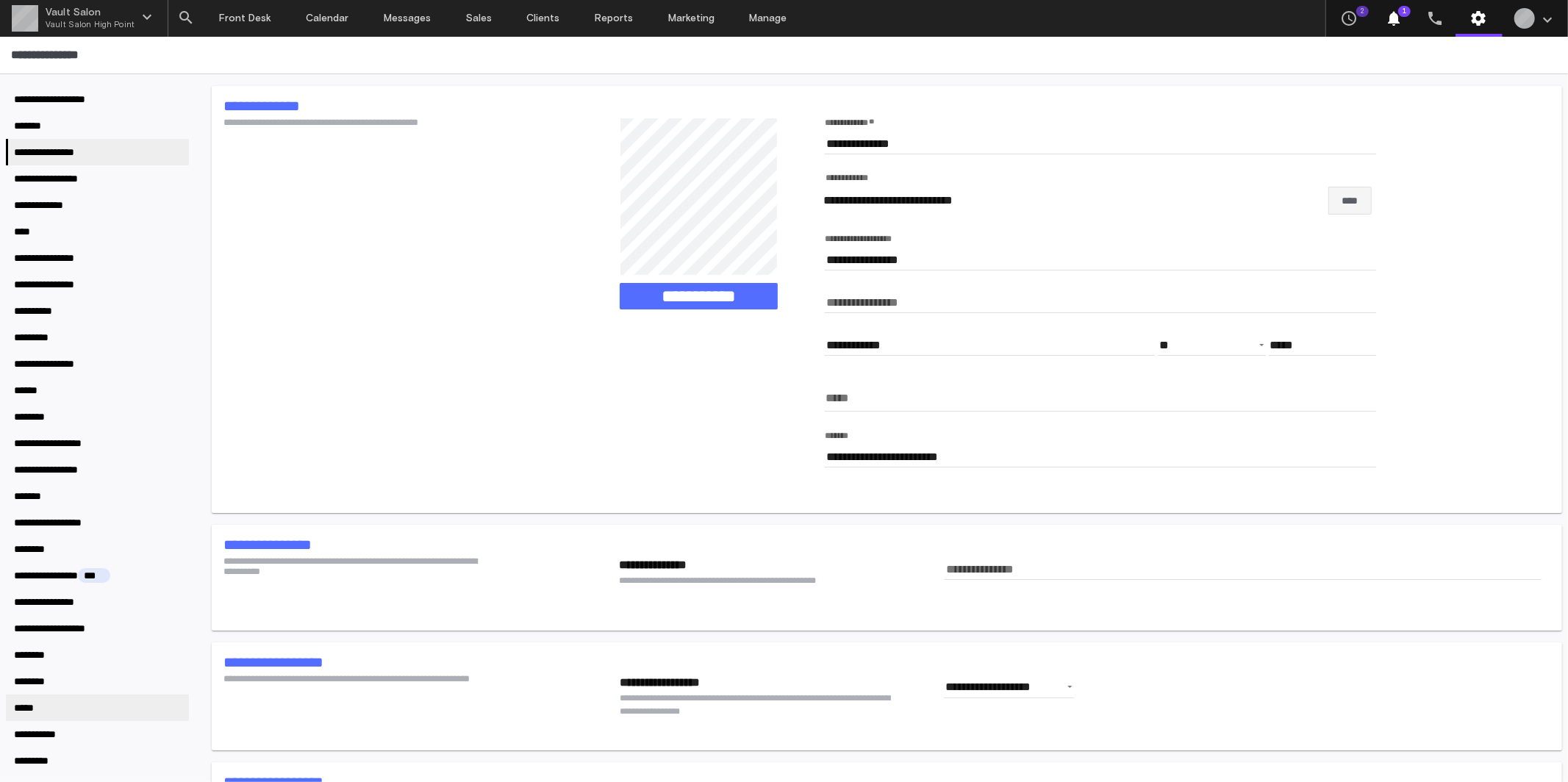 click on "*****" at bounding box center (25, 708) 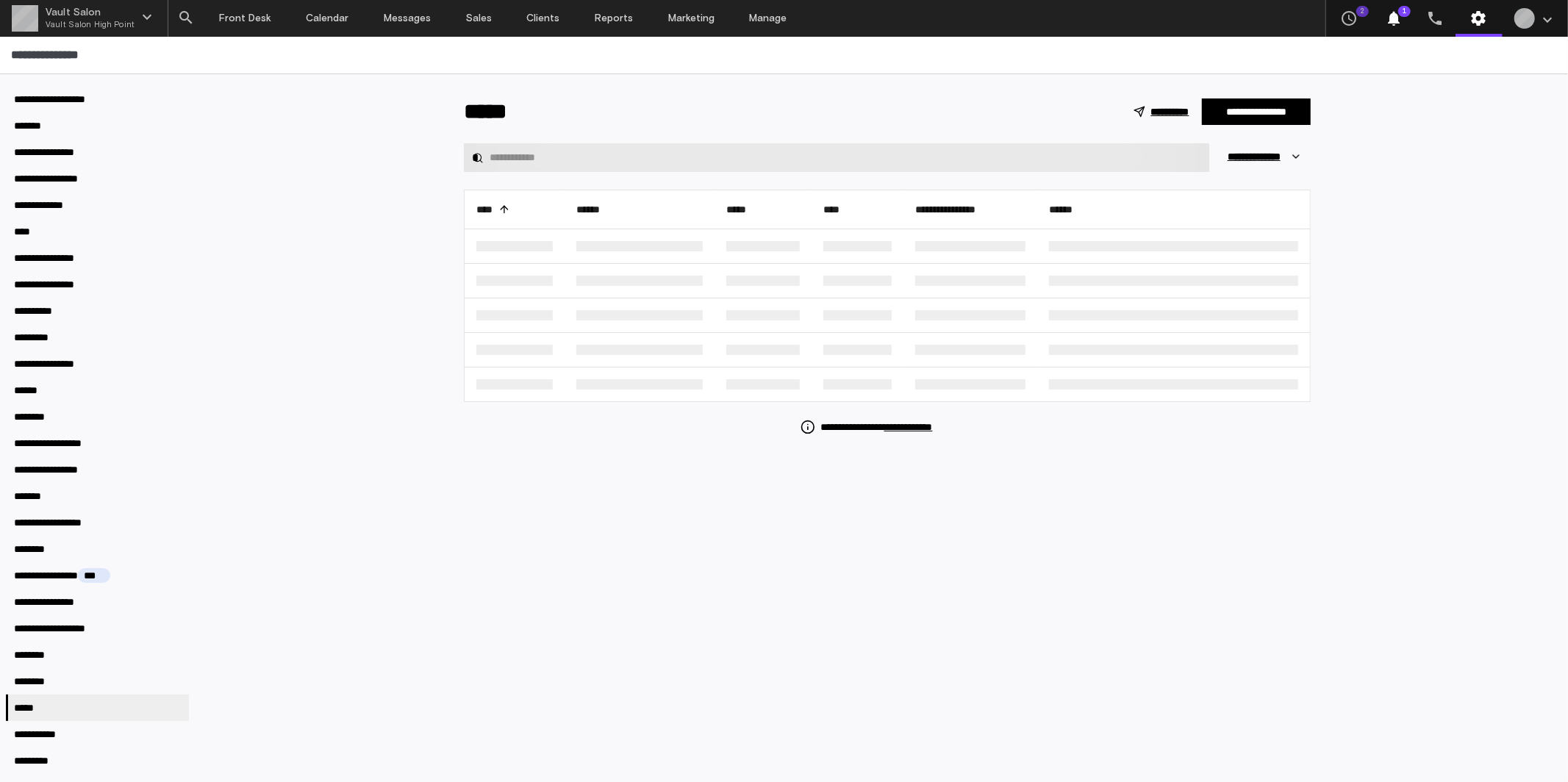 click at bounding box center (845, 158) 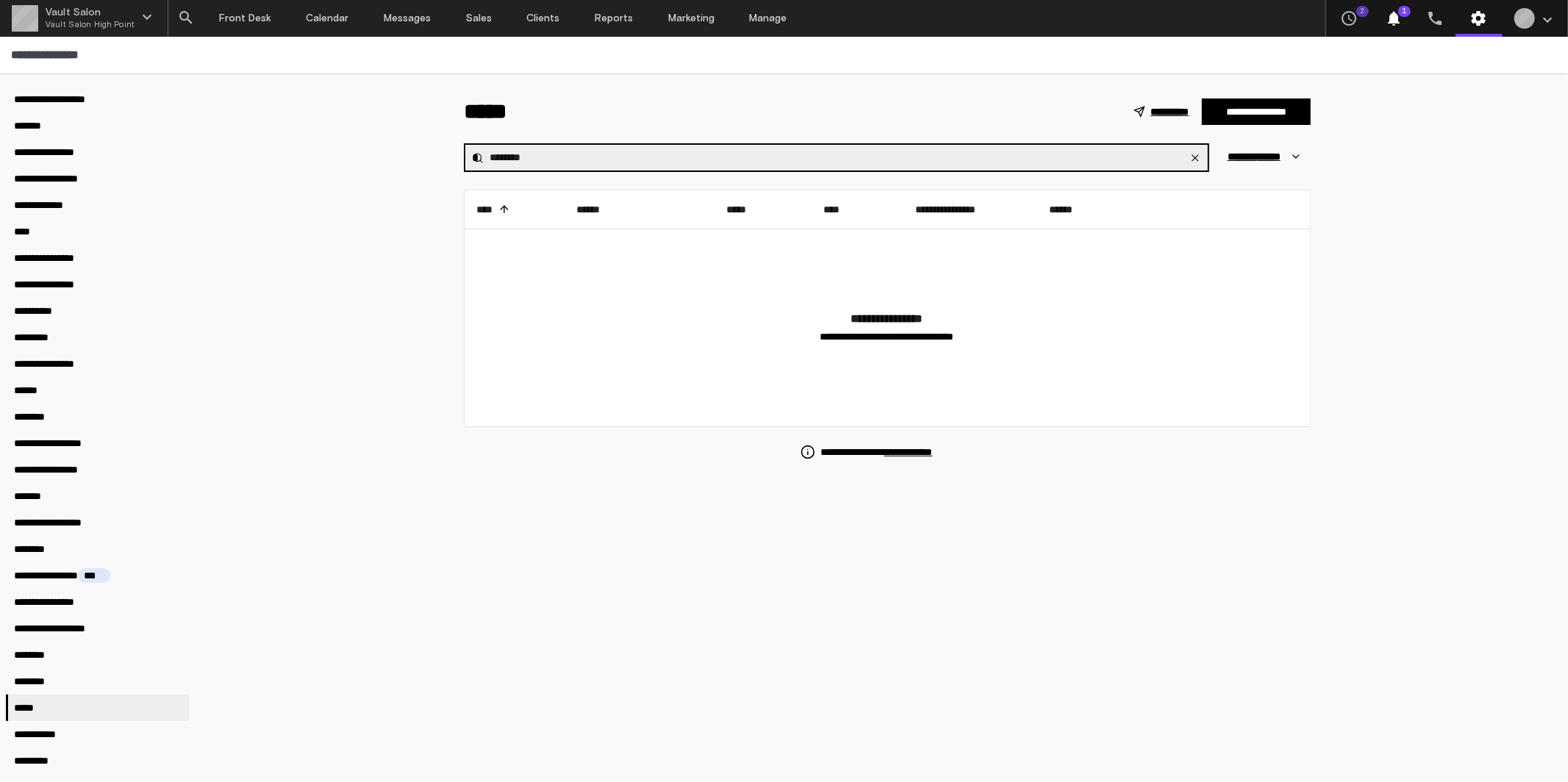 type on "********" 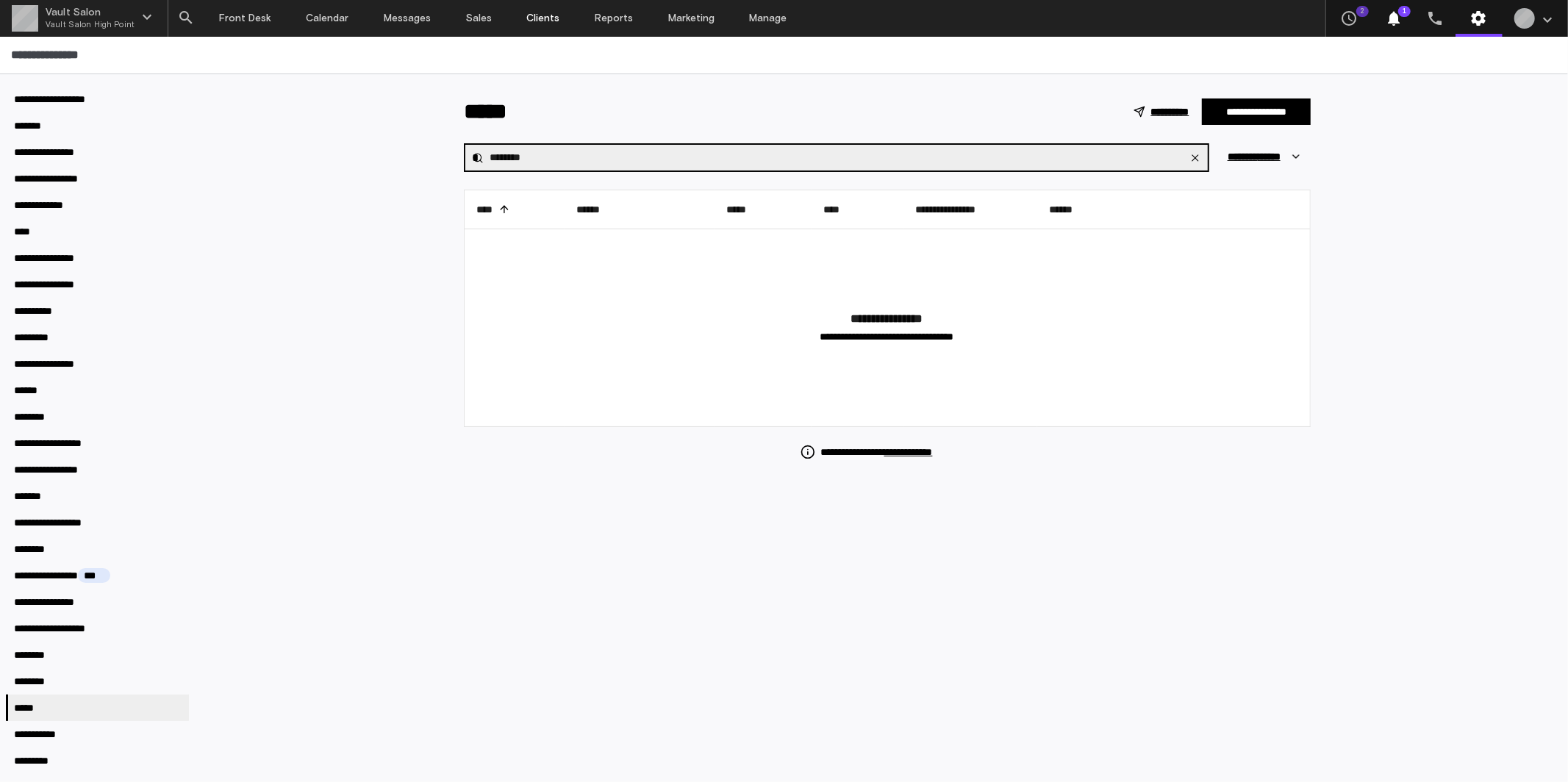 click on "Clients" at bounding box center [543, 18] 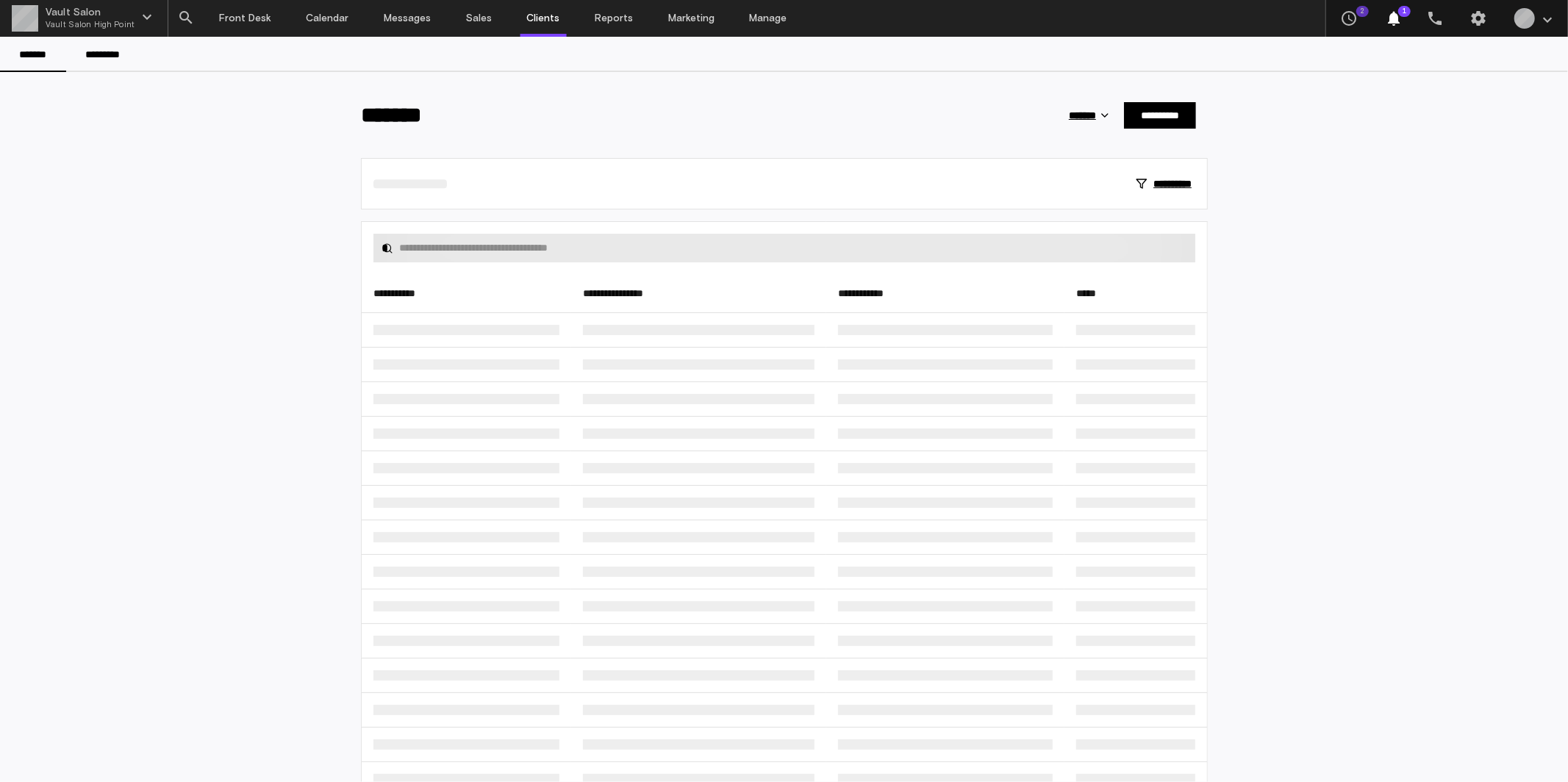 click at bounding box center (793, 248) 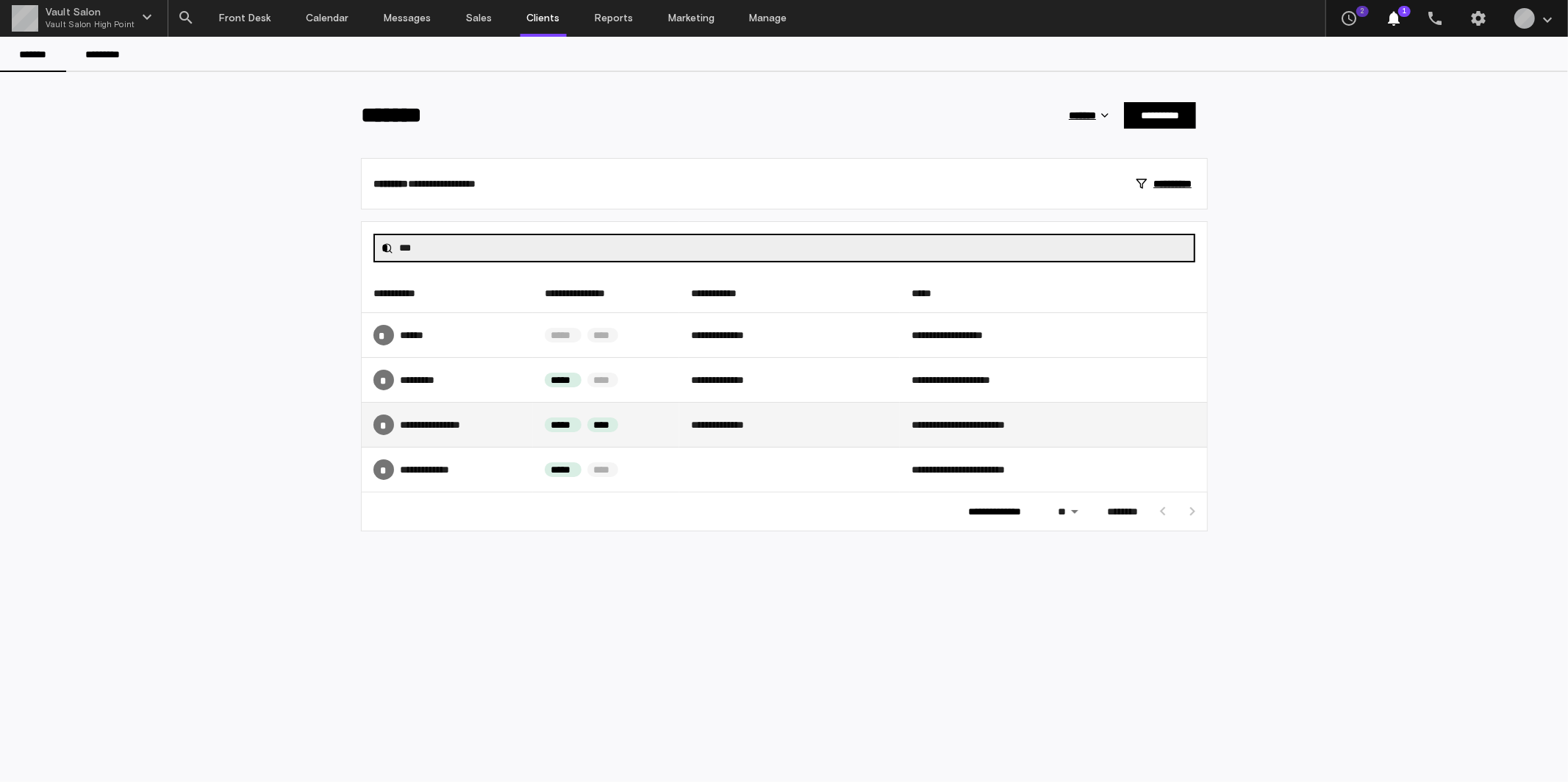 type on "***" 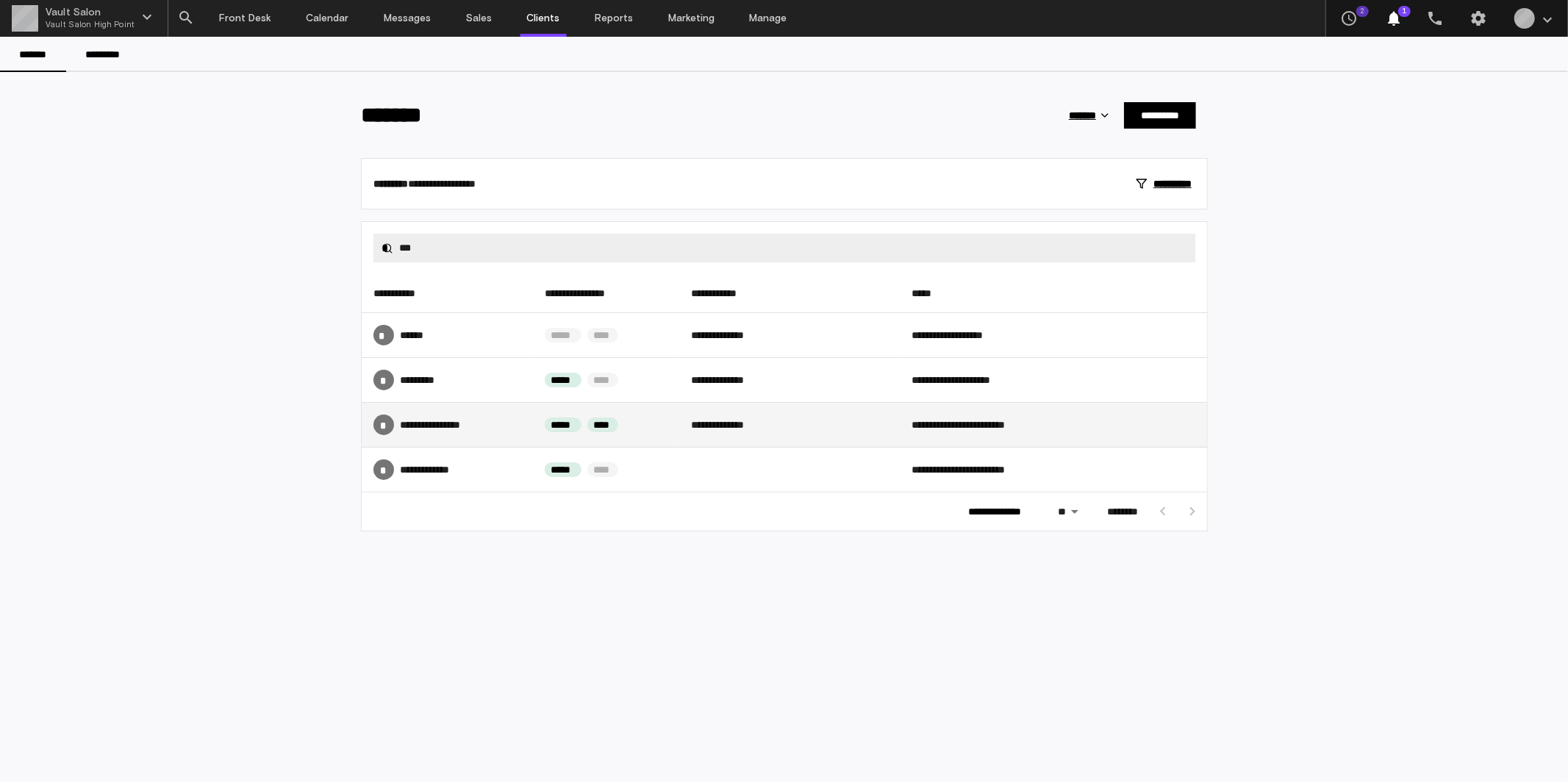 click on "* ******   *********" at bounding box center [447, 425] 